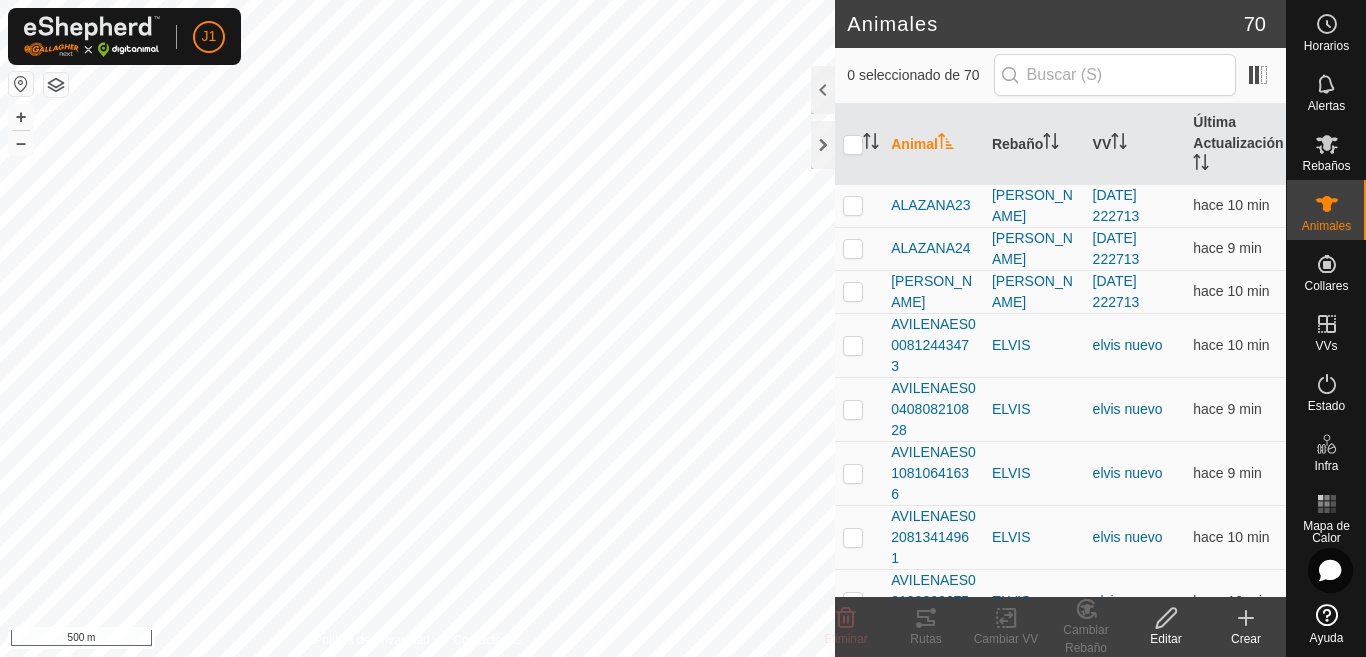scroll, scrollTop: 0, scrollLeft: 0, axis: both 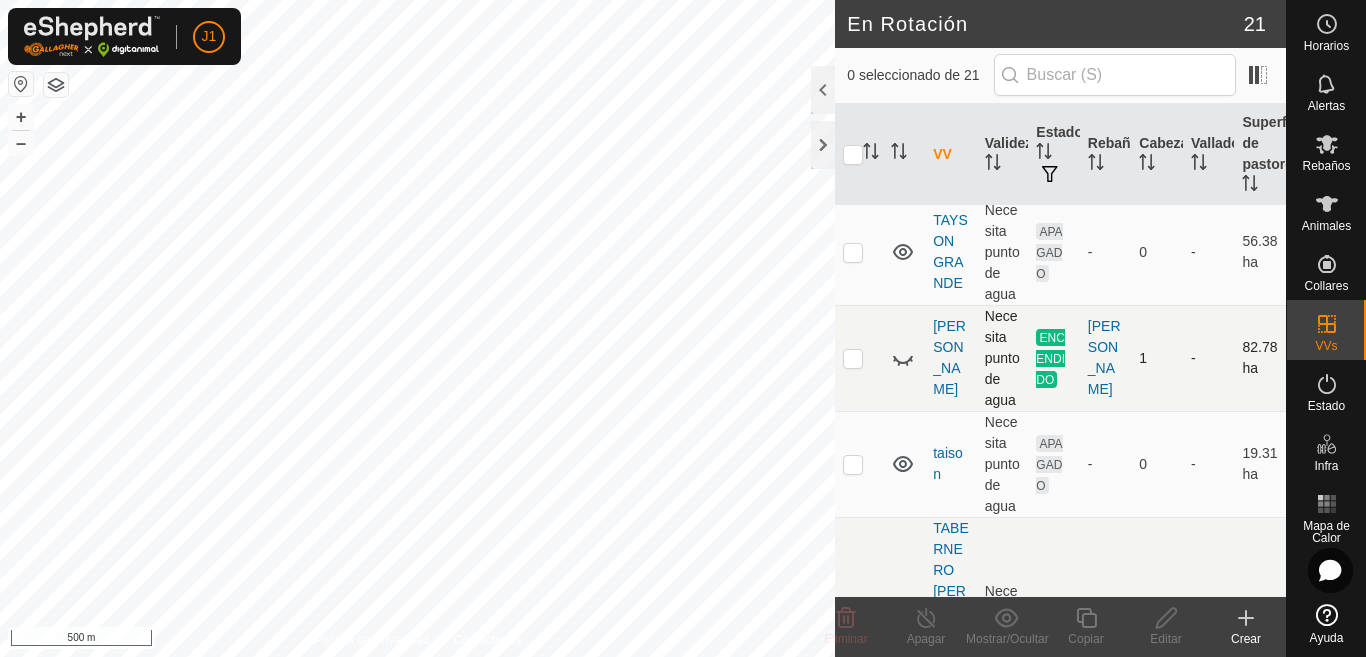 click 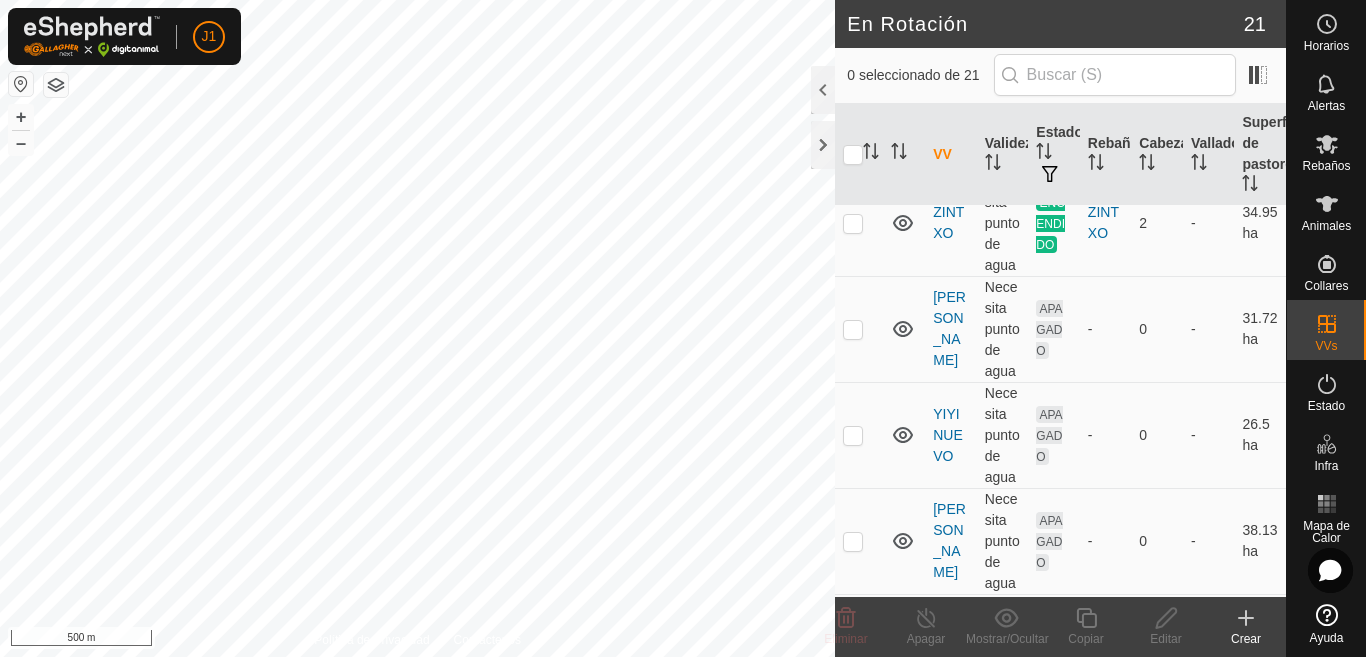 scroll, scrollTop: 0, scrollLeft: 0, axis: both 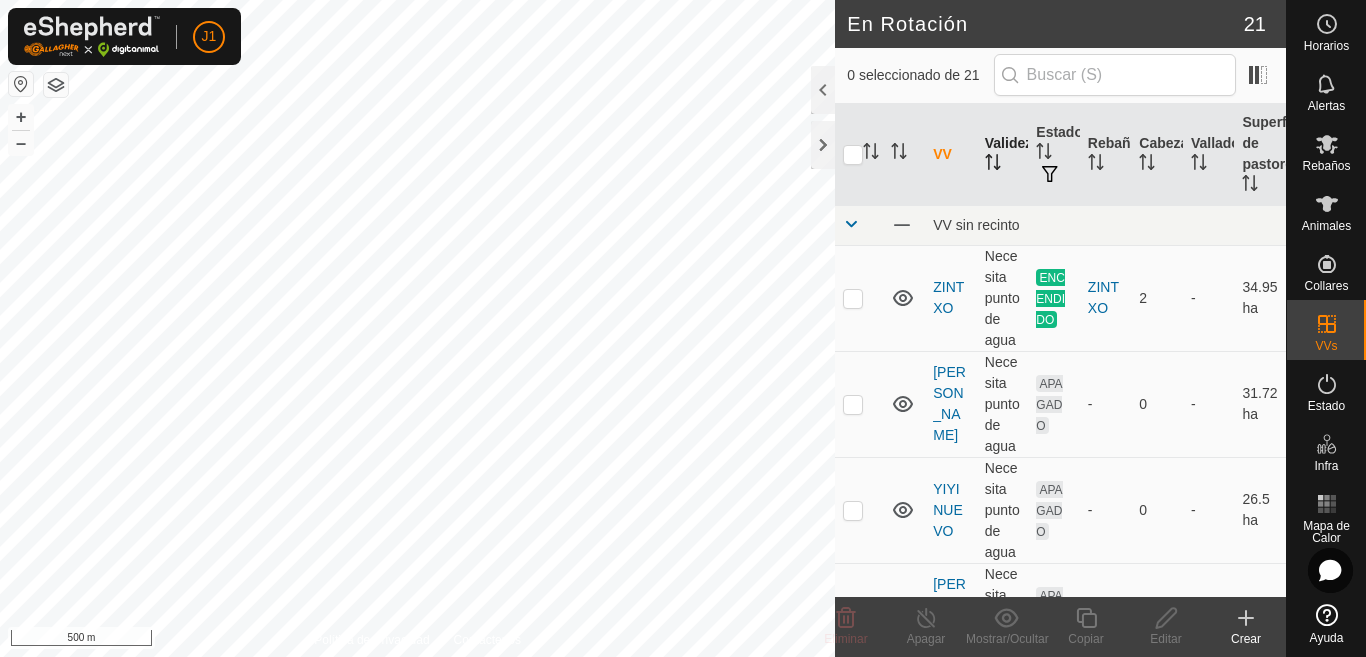click 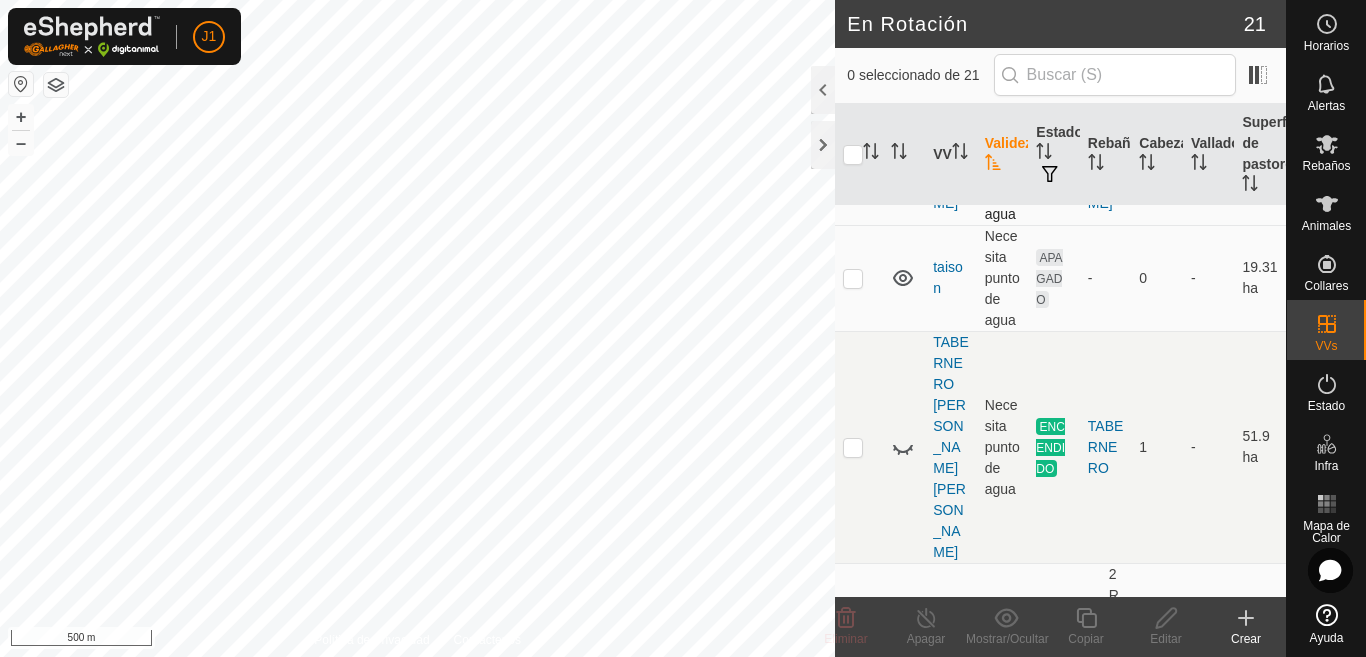 scroll, scrollTop: 1100, scrollLeft: 0, axis: vertical 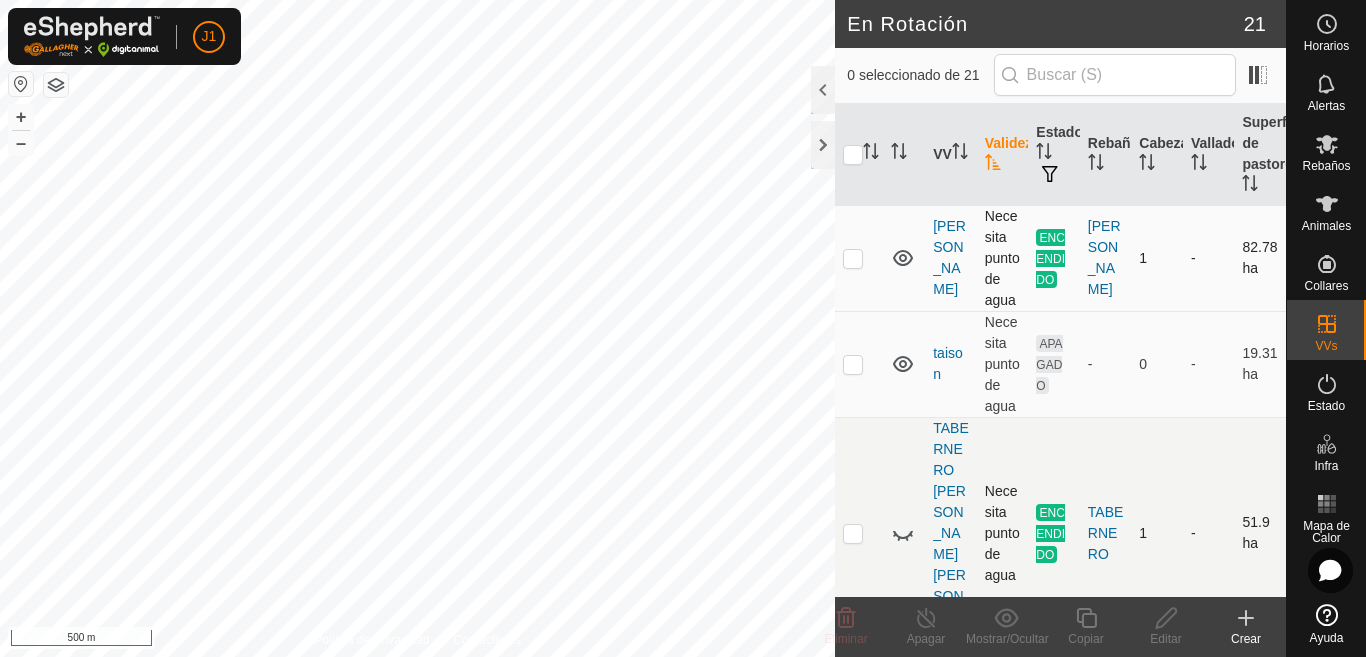 click 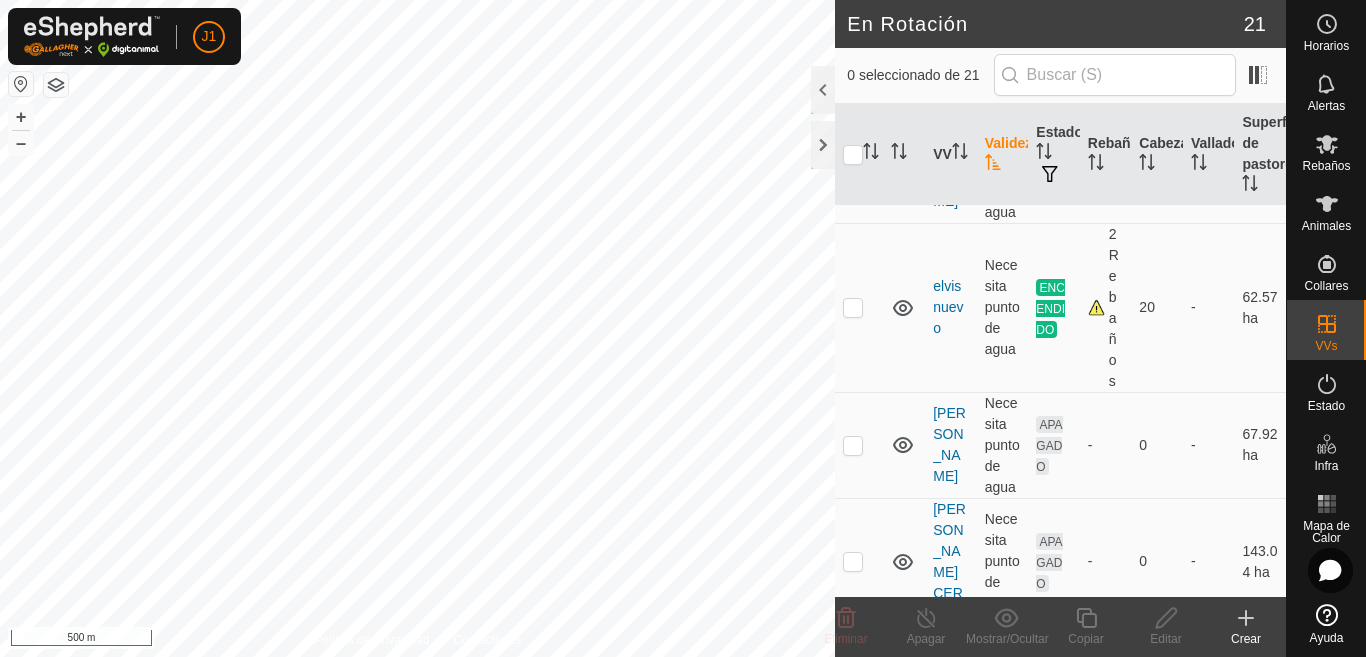 scroll, scrollTop: 2127, scrollLeft: 0, axis: vertical 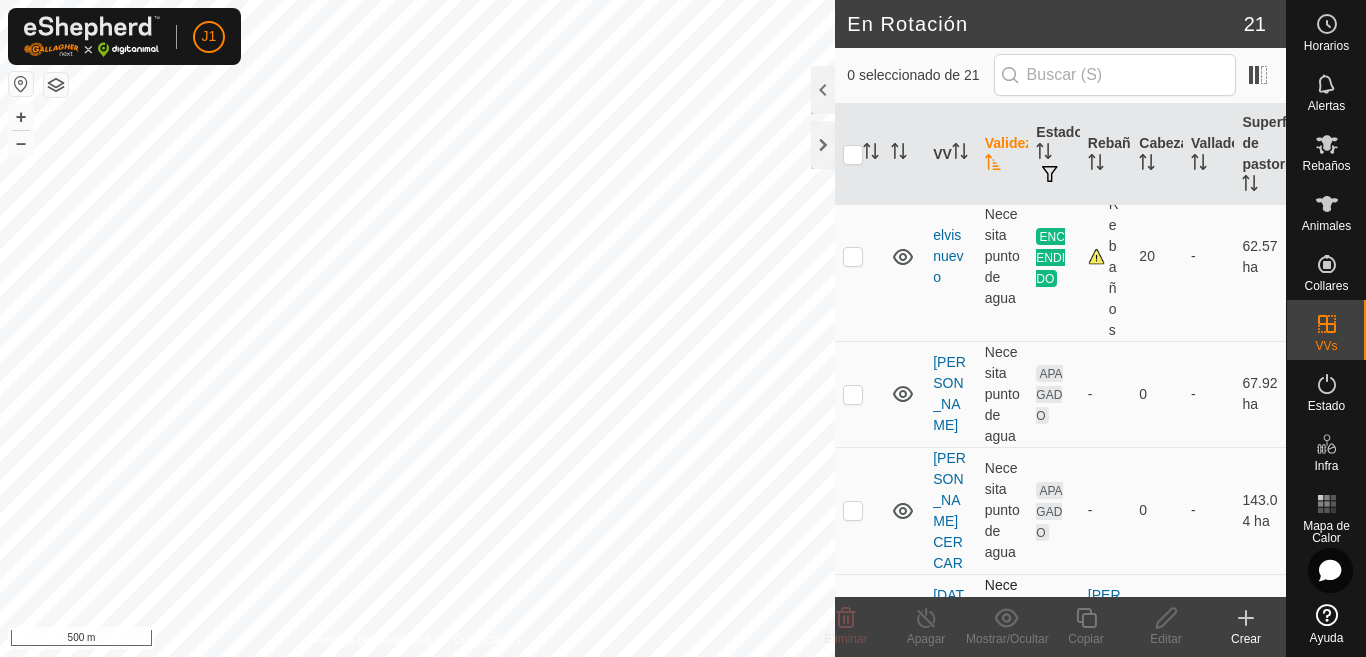 click at bounding box center (853, 627) 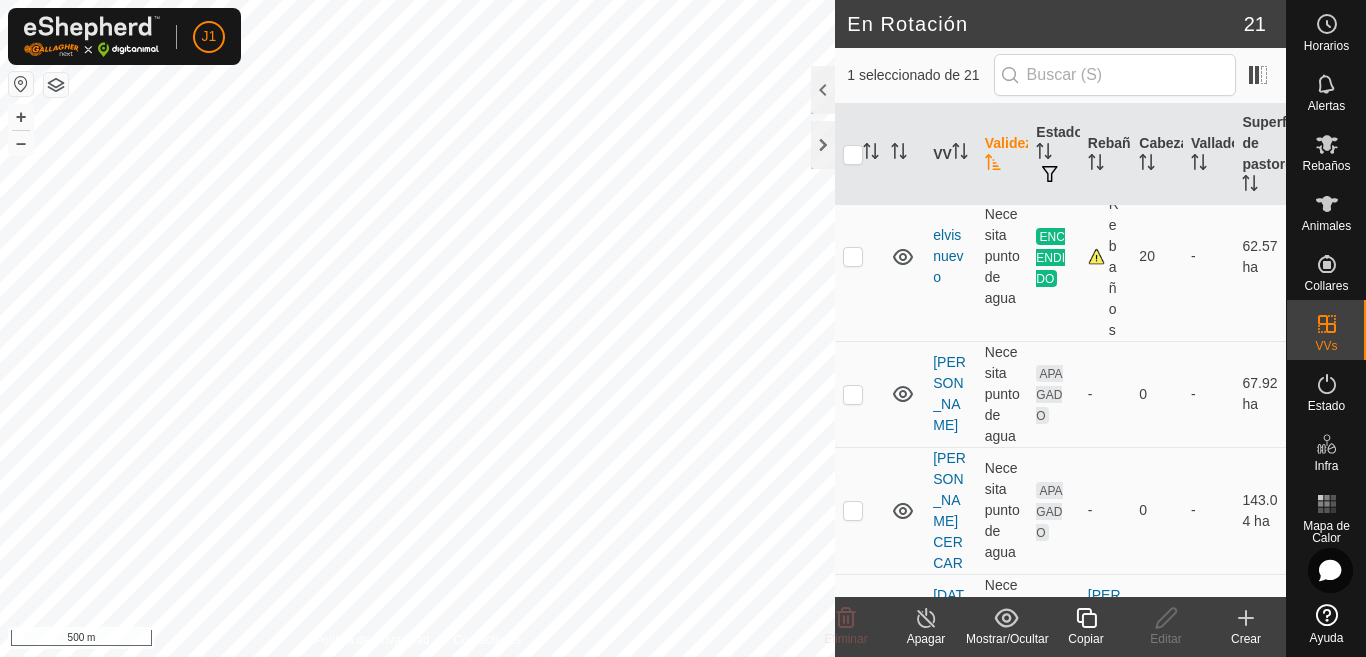 click on "Copiar" 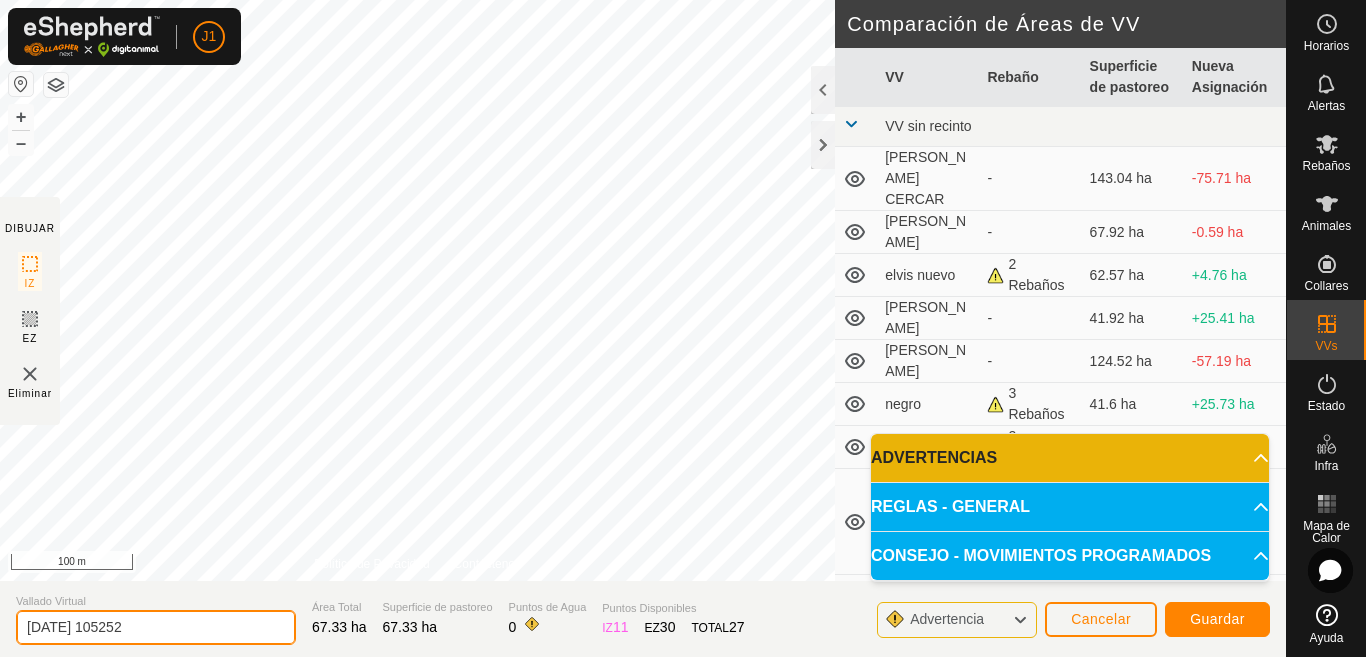 click on "2025-07-26 105252" 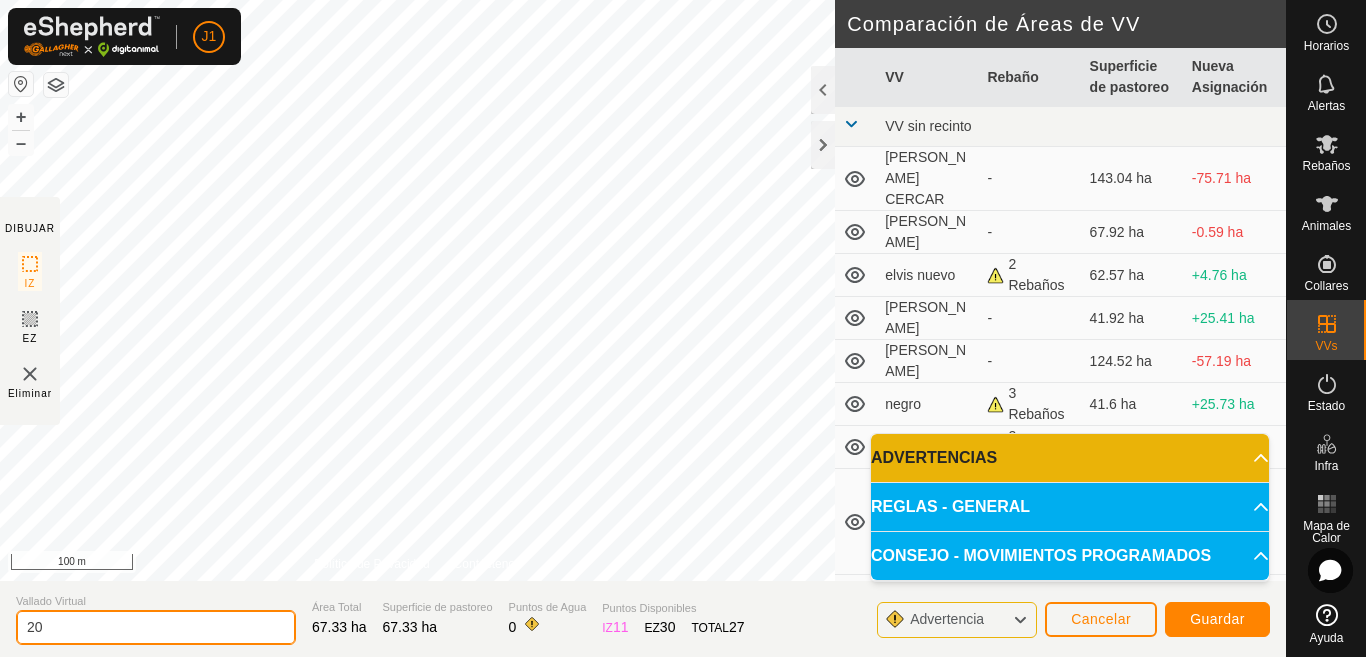 type on "2" 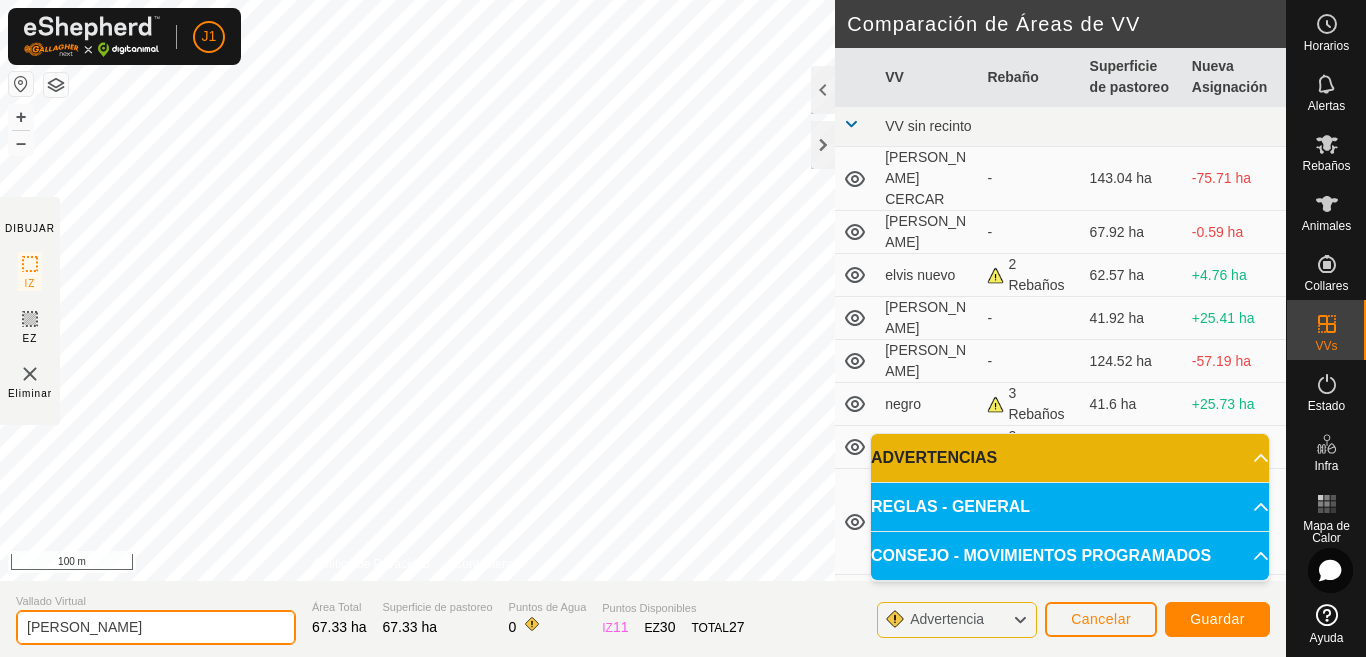 type on "[PERSON_NAME]" 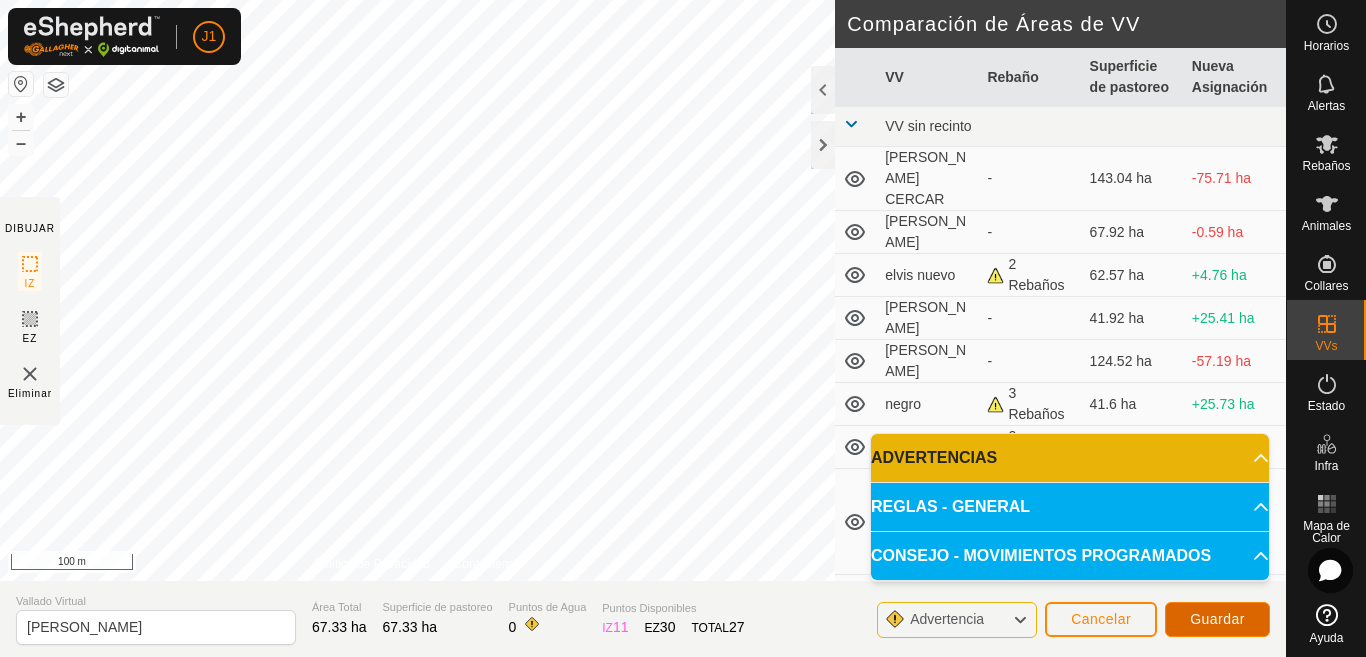 click on "Guardar" 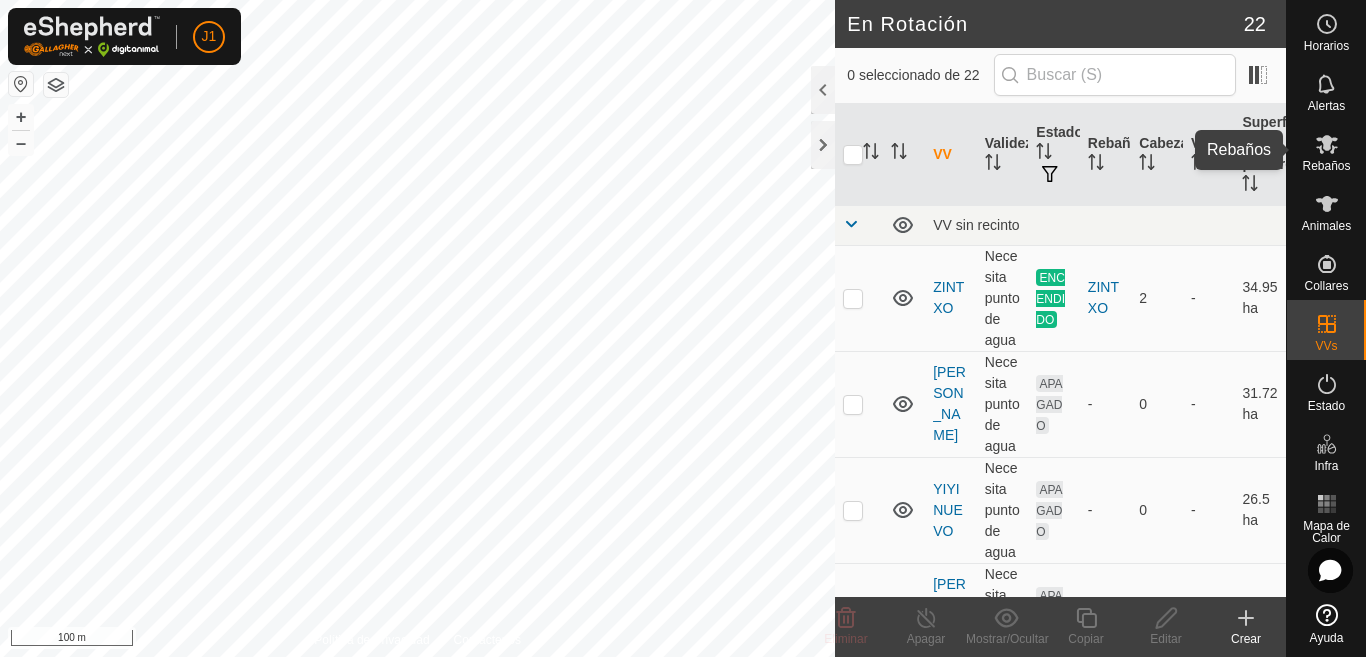 click 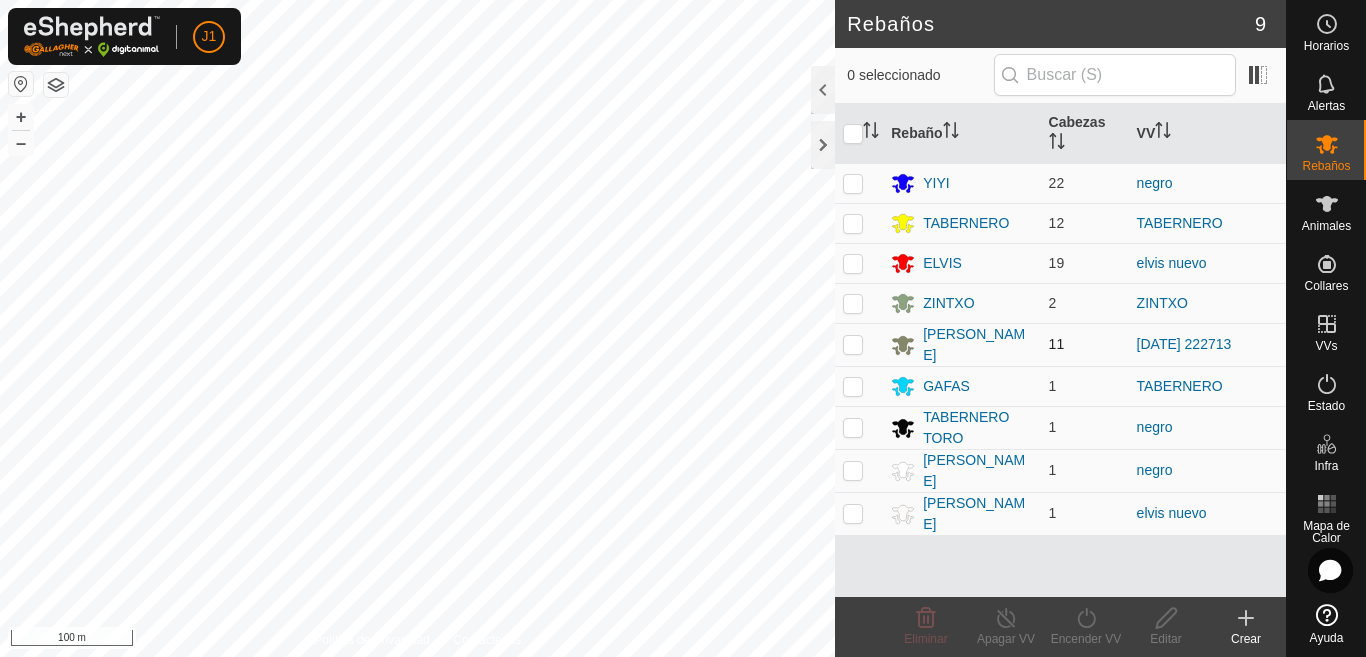 click at bounding box center [853, 344] 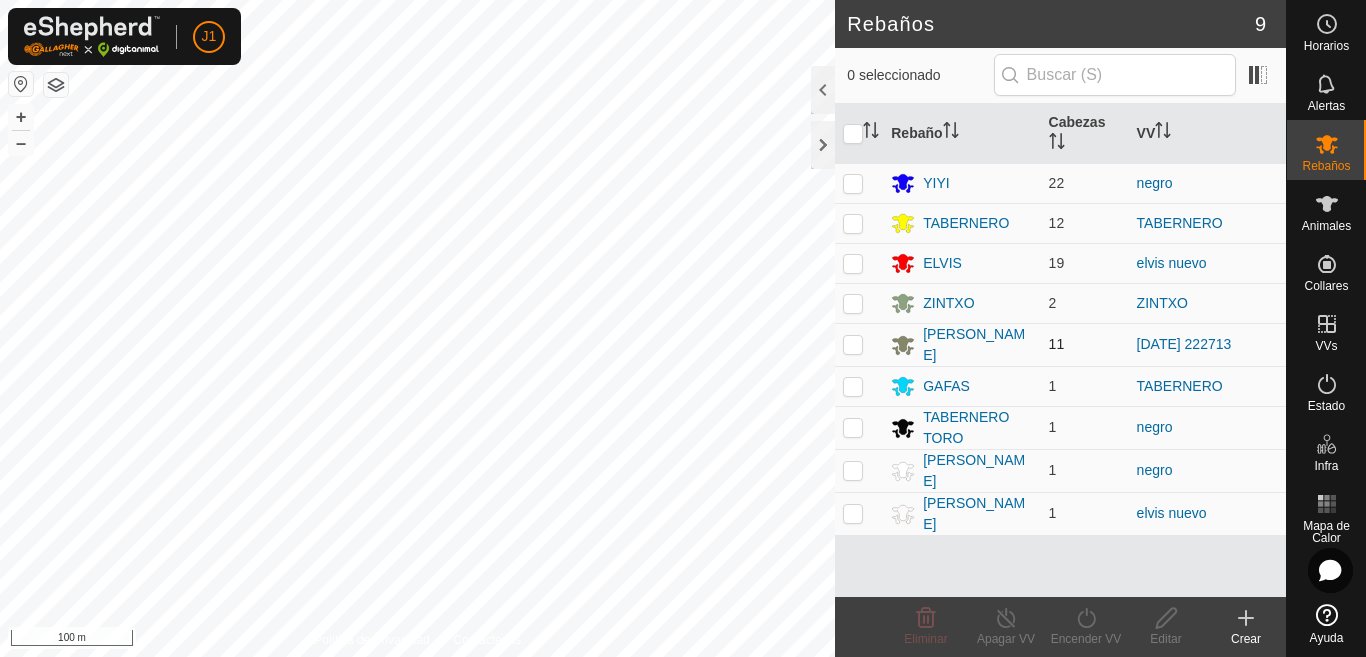 click at bounding box center (853, 344) 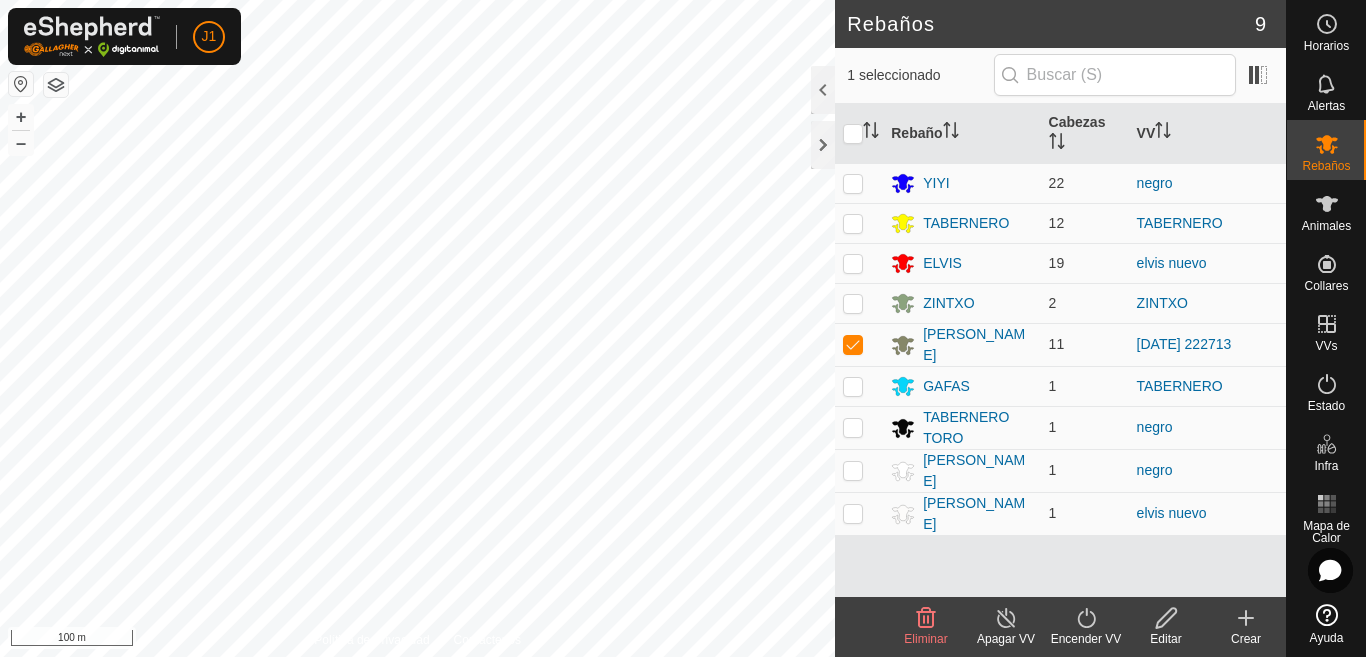 click on "Encender VV" 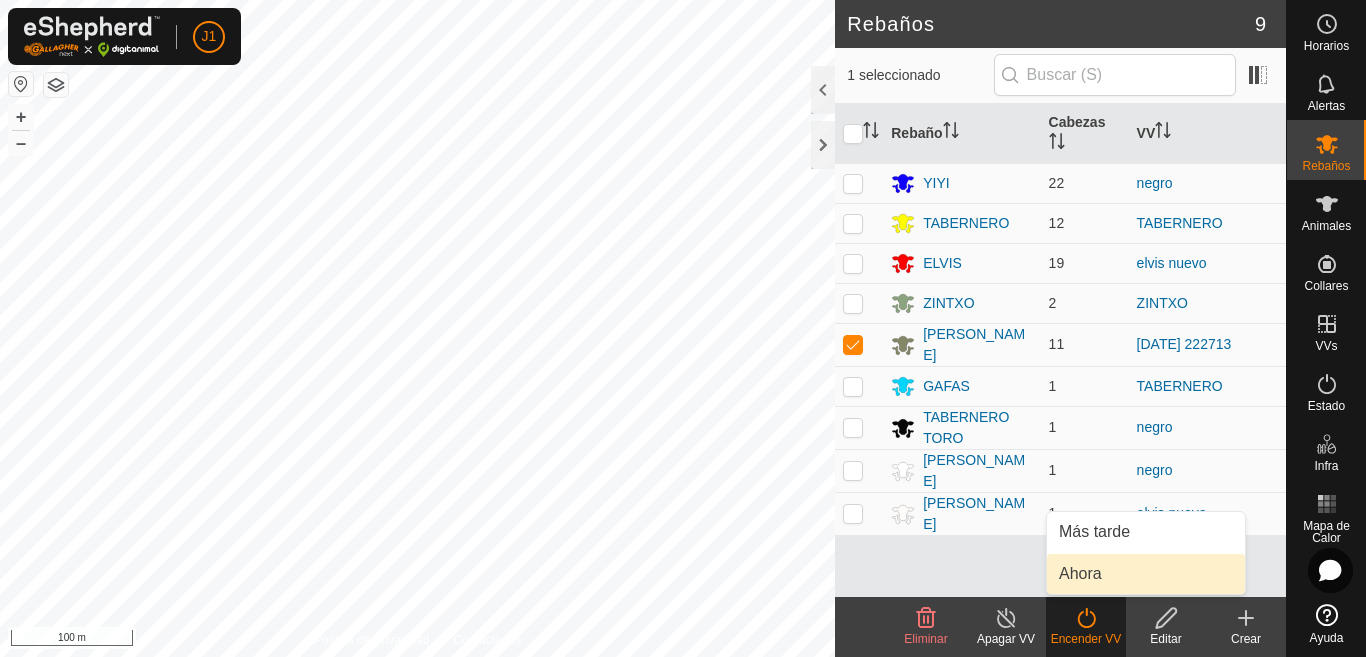 click on "Ahora" at bounding box center [1146, 574] 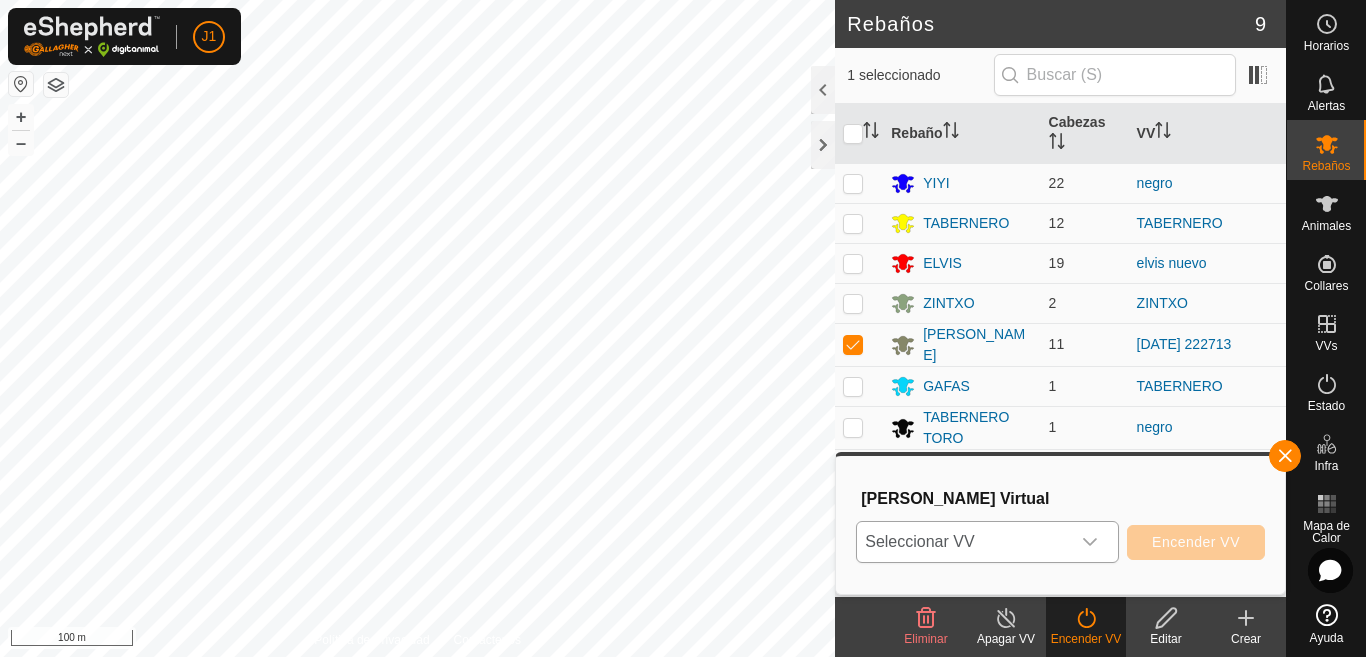 click 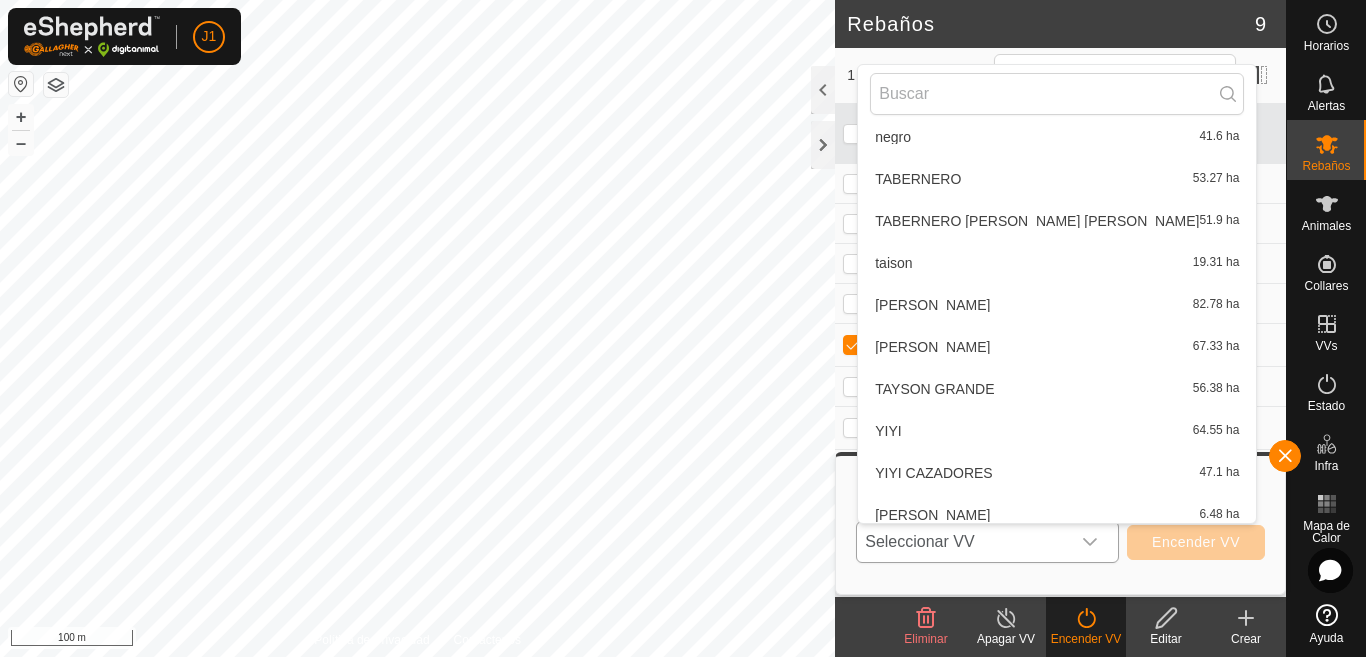 scroll, scrollTop: 268, scrollLeft: 0, axis: vertical 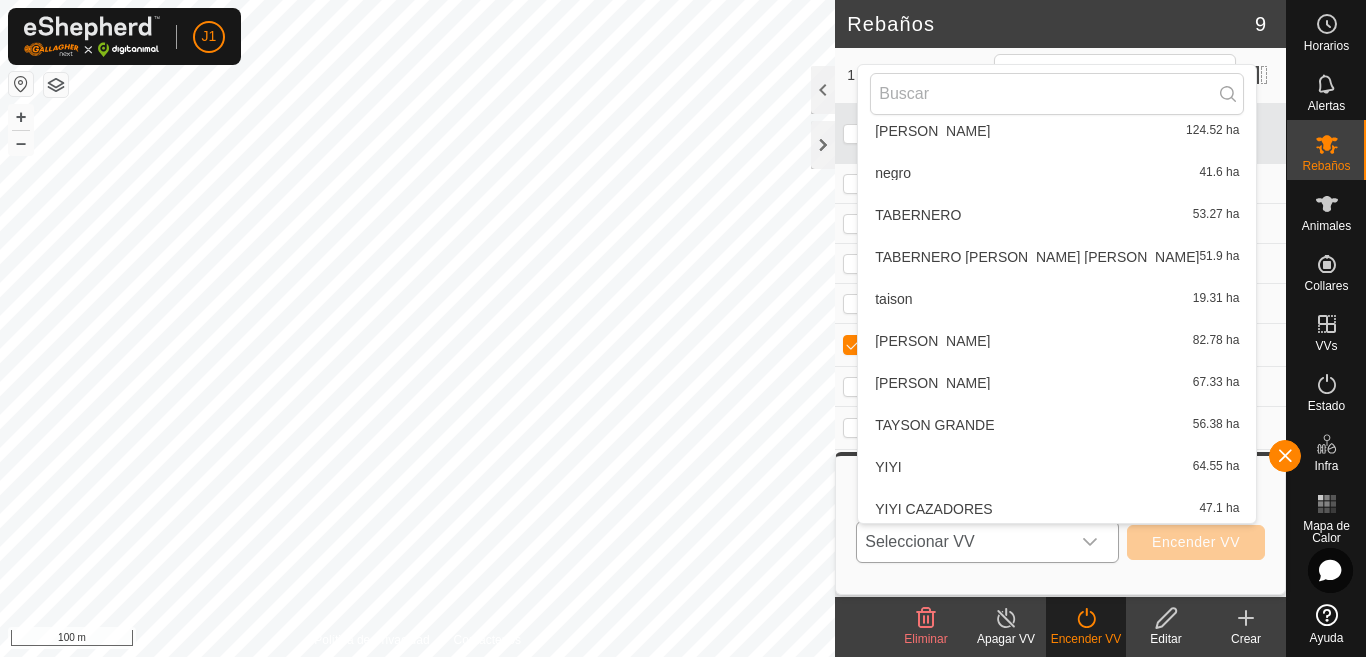 click on "TAISON FUENTESS  67.33 ha" at bounding box center (1057, 383) 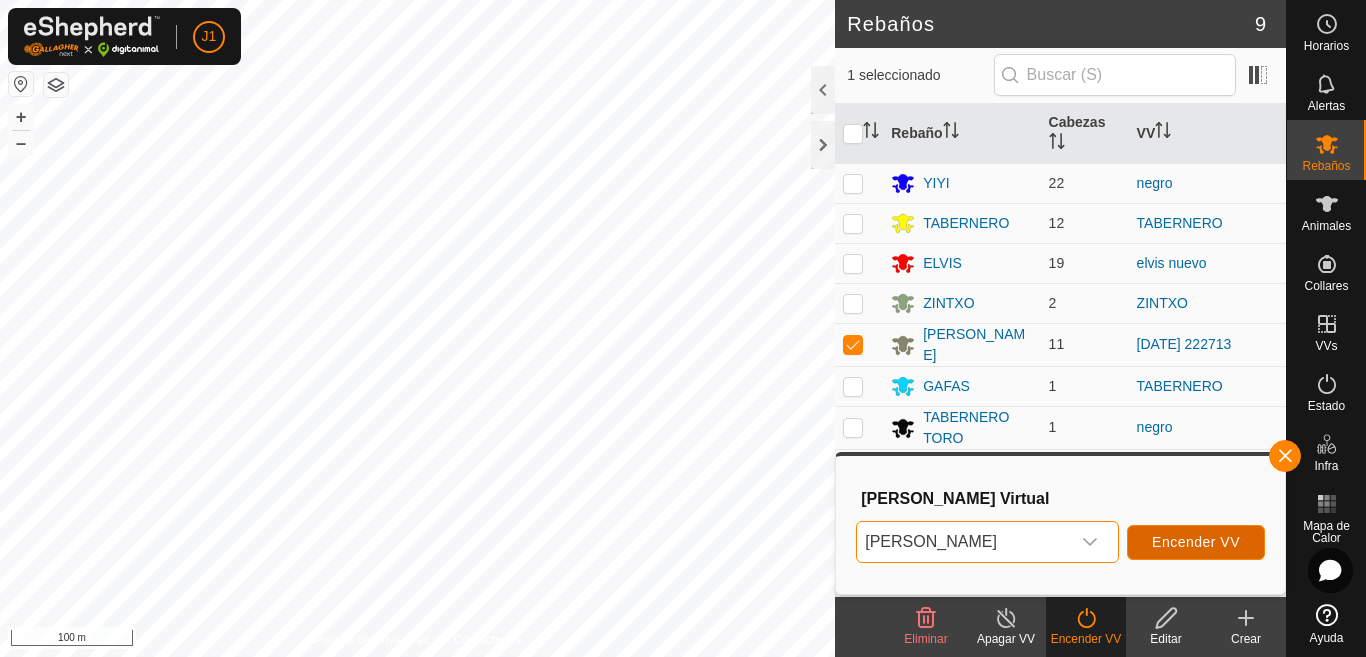 click on "Encender VV" at bounding box center (1196, 542) 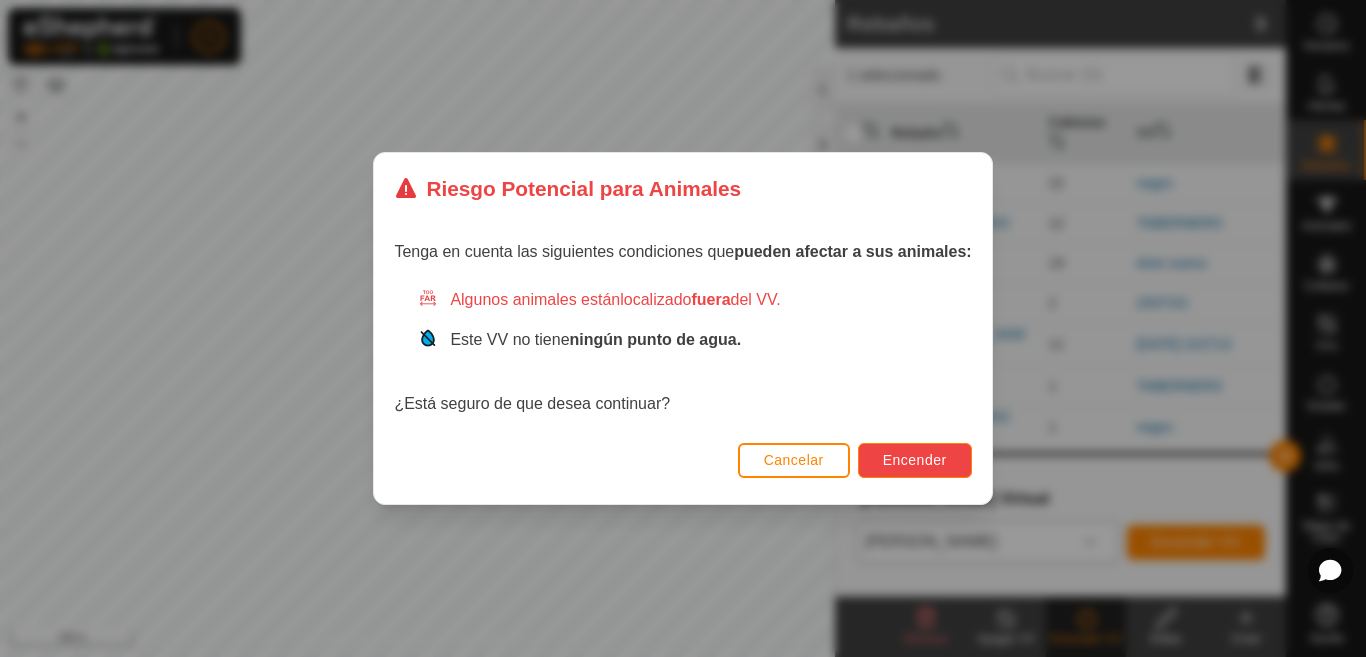 click on "Encender" at bounding box center [915, 460] 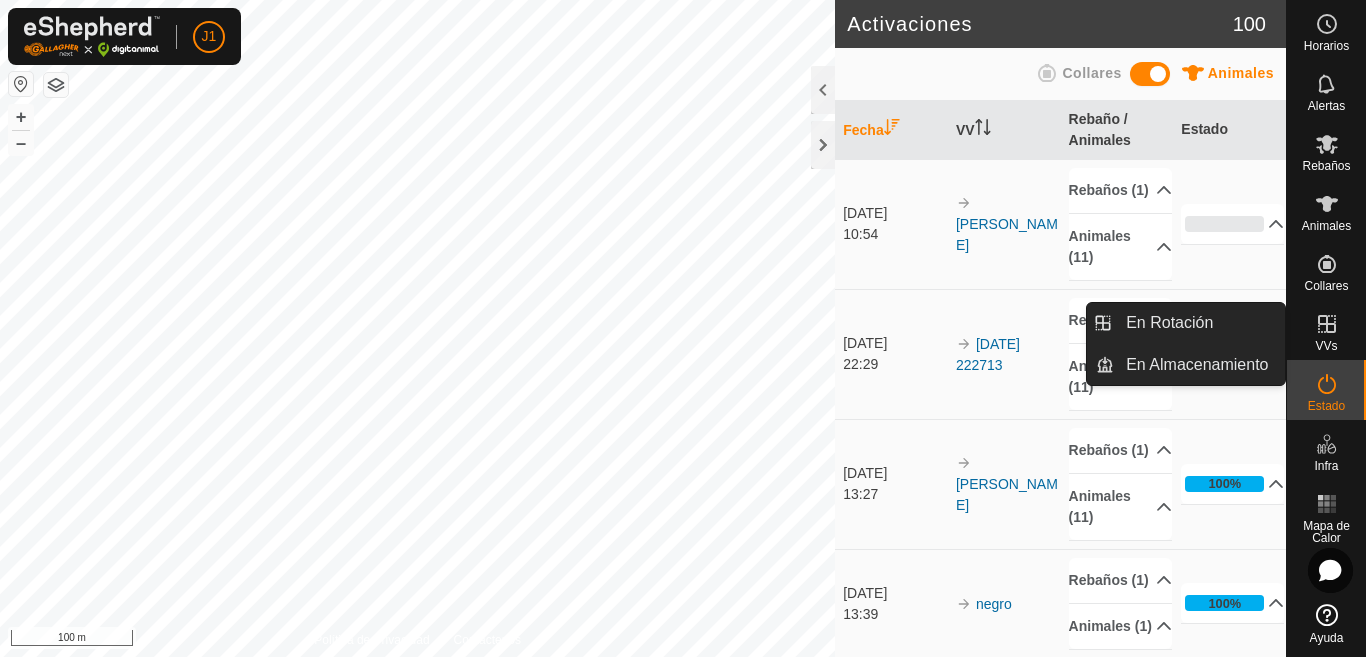 click 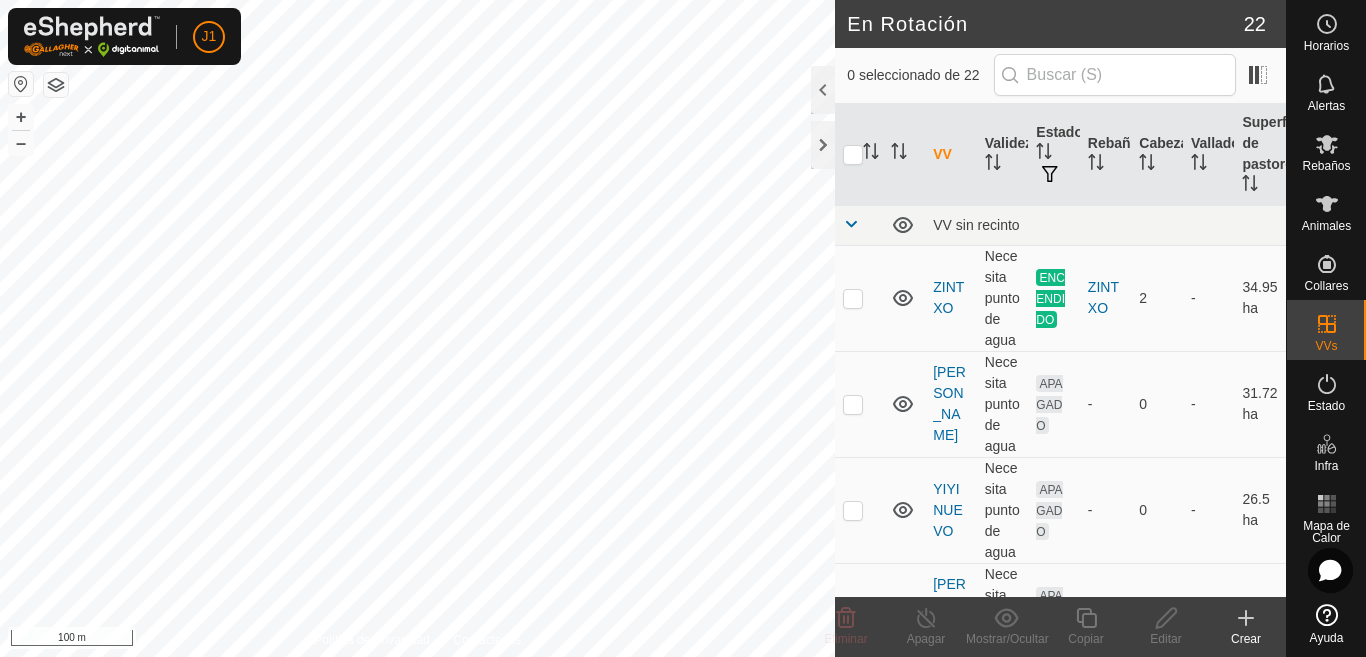 scroll, scrollTop: 0, scrollLeft: 0, axis: both 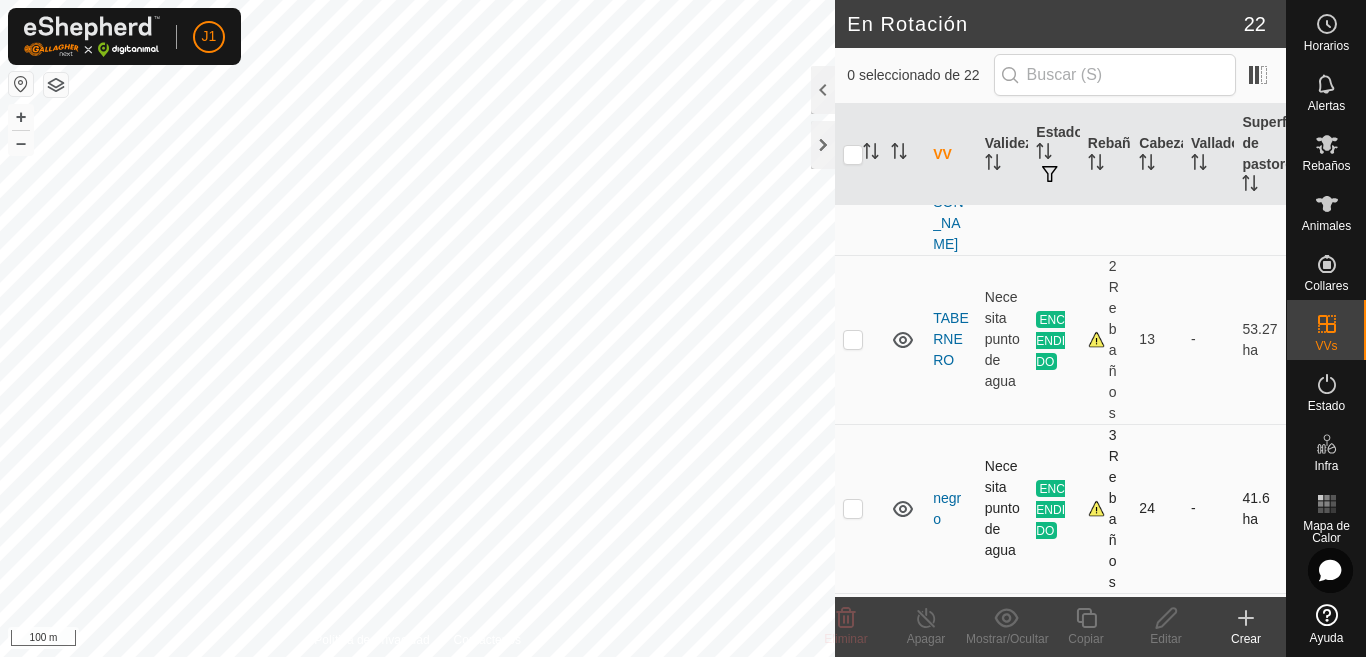 click at bounding box center [853, 508] 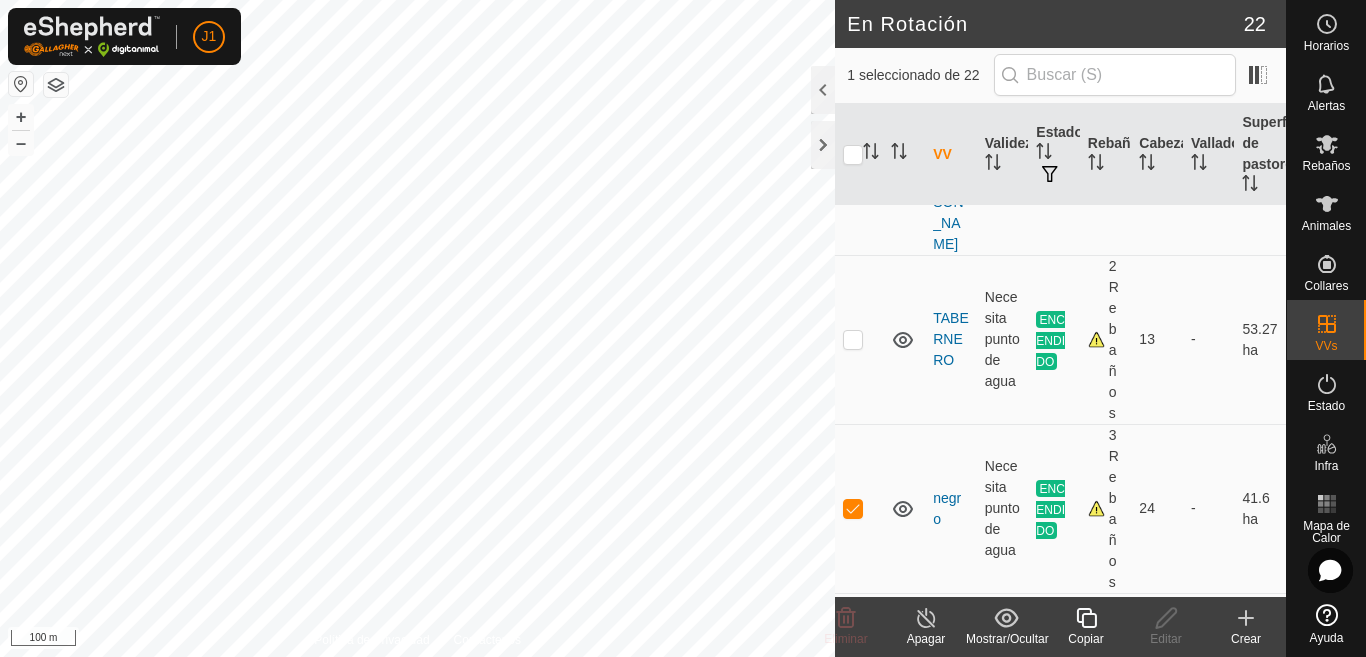 click on "Copiar" 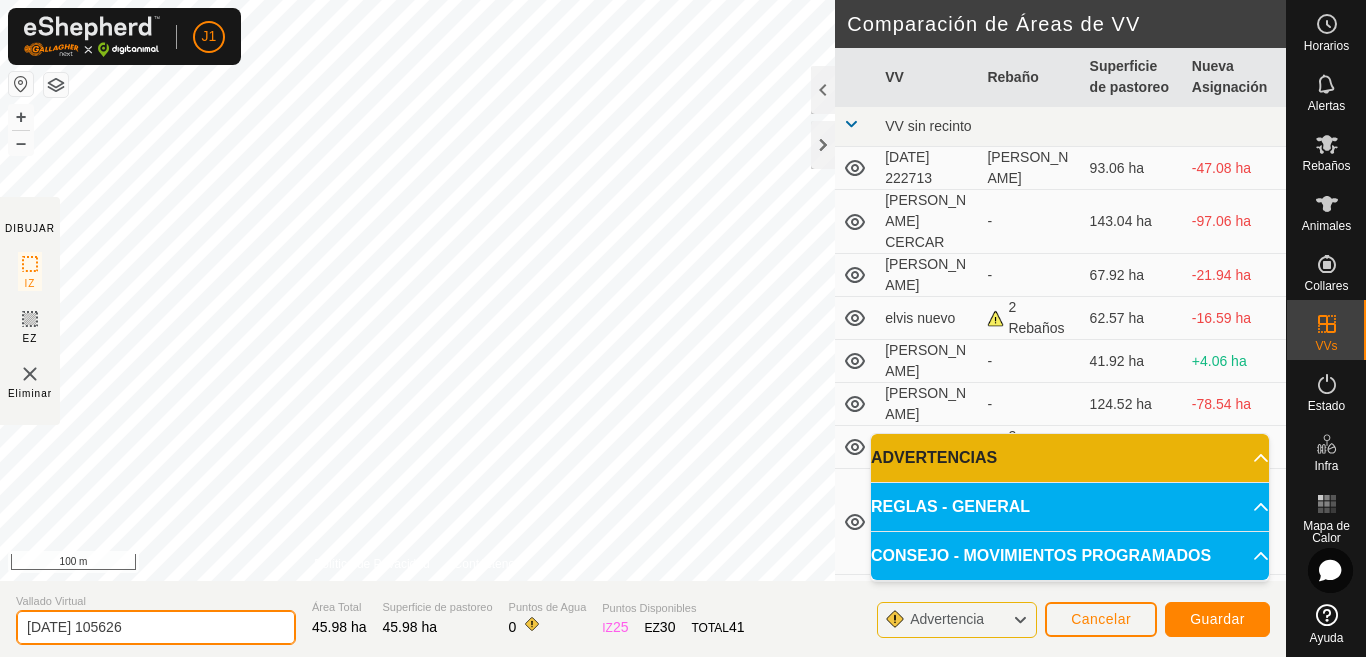 click on "[DATE] 105626" 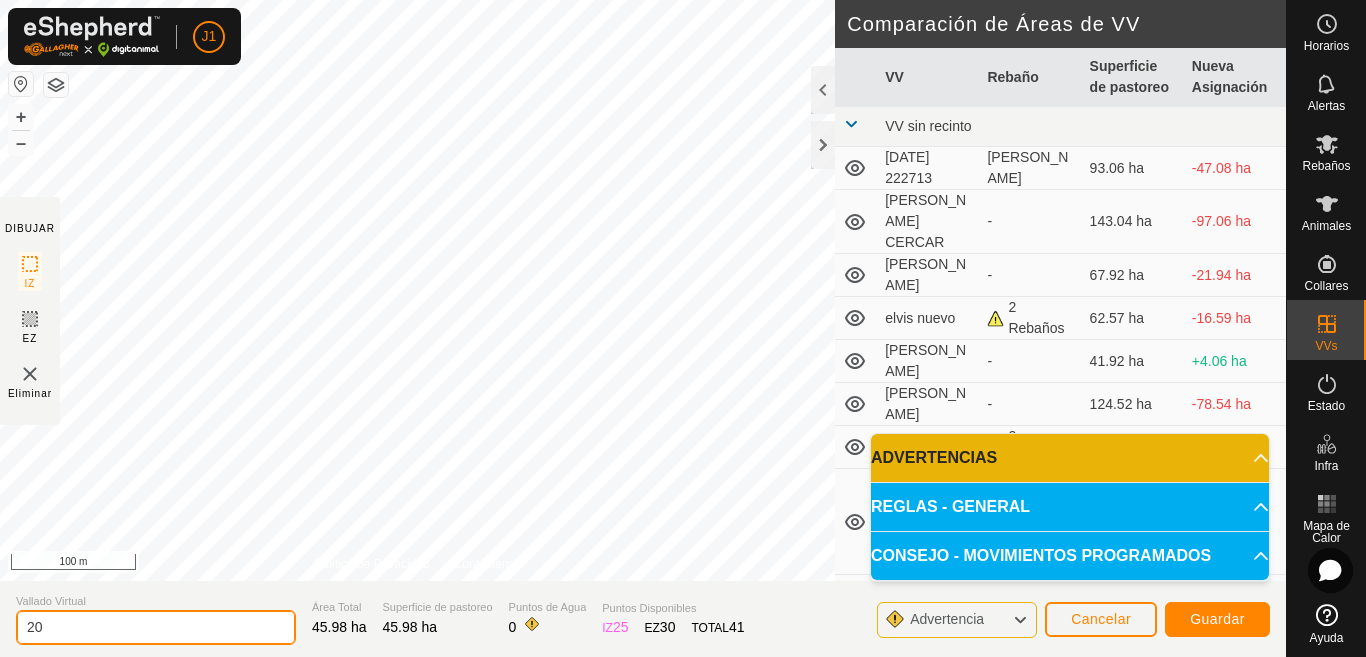 type on "2" 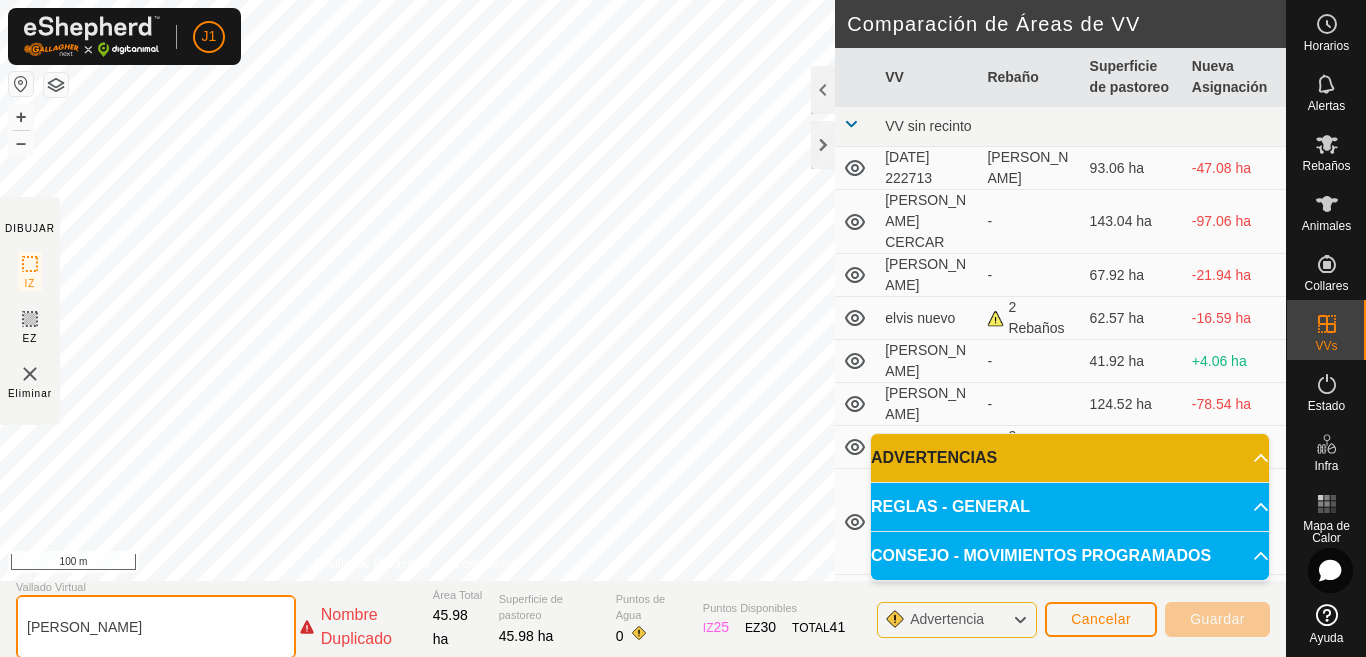 click on "[PERSON_NAME]" 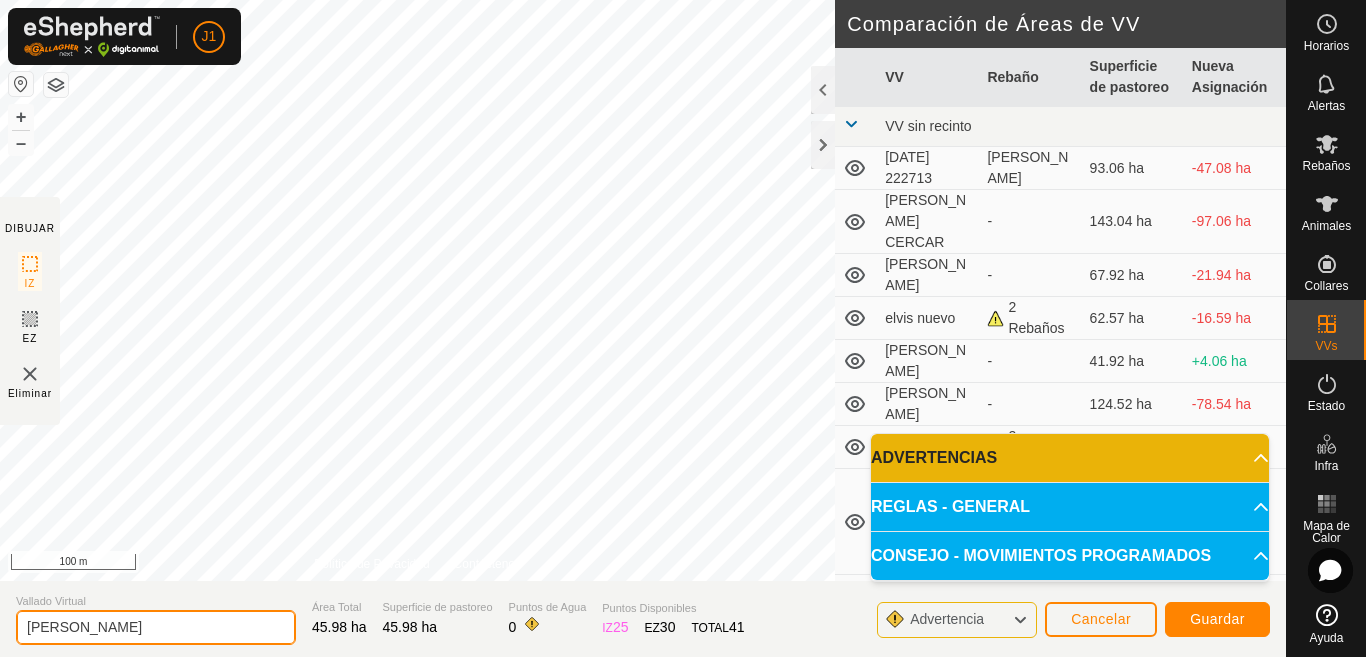 type on "[PERSON_NAME]" 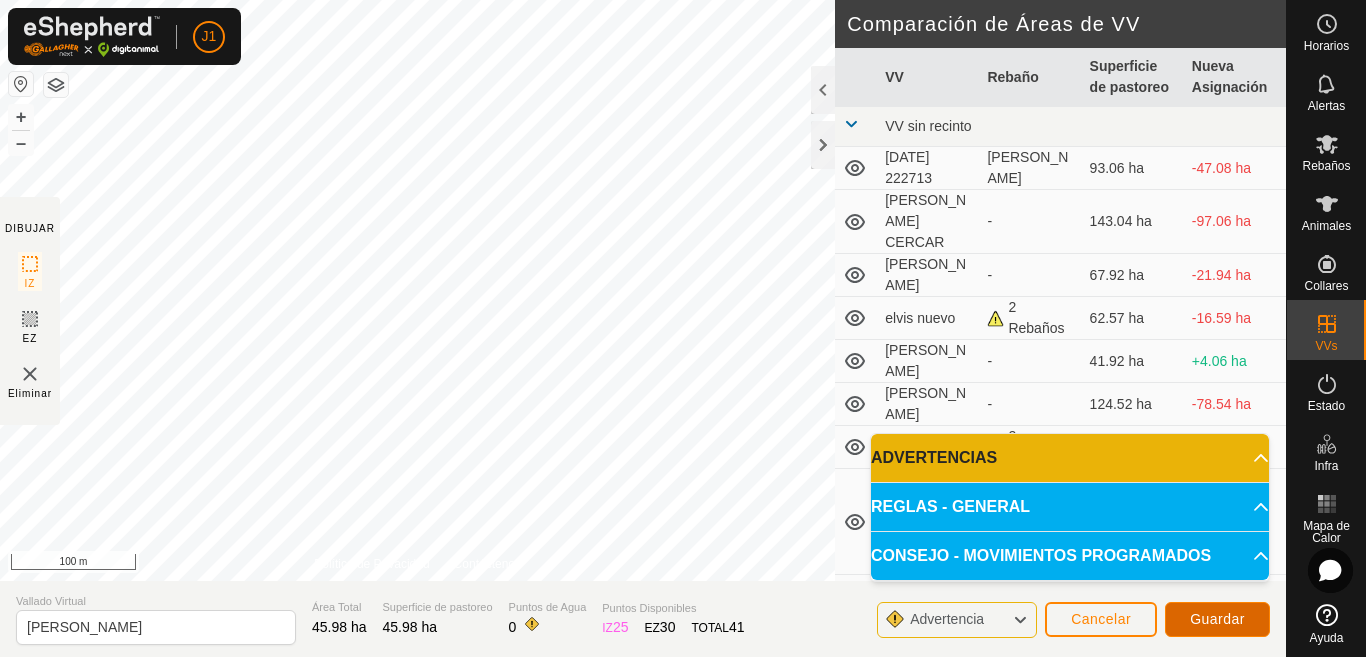 click on "Guardar" 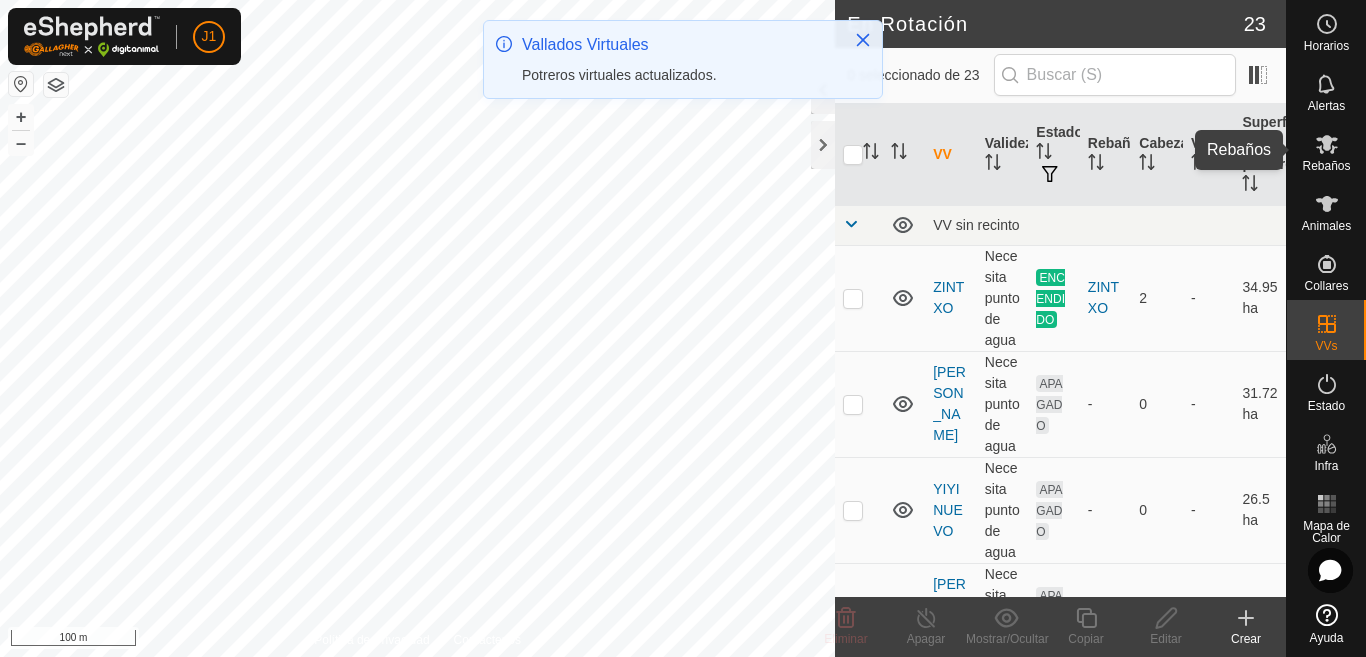 click at bounding box center [1327, 144] 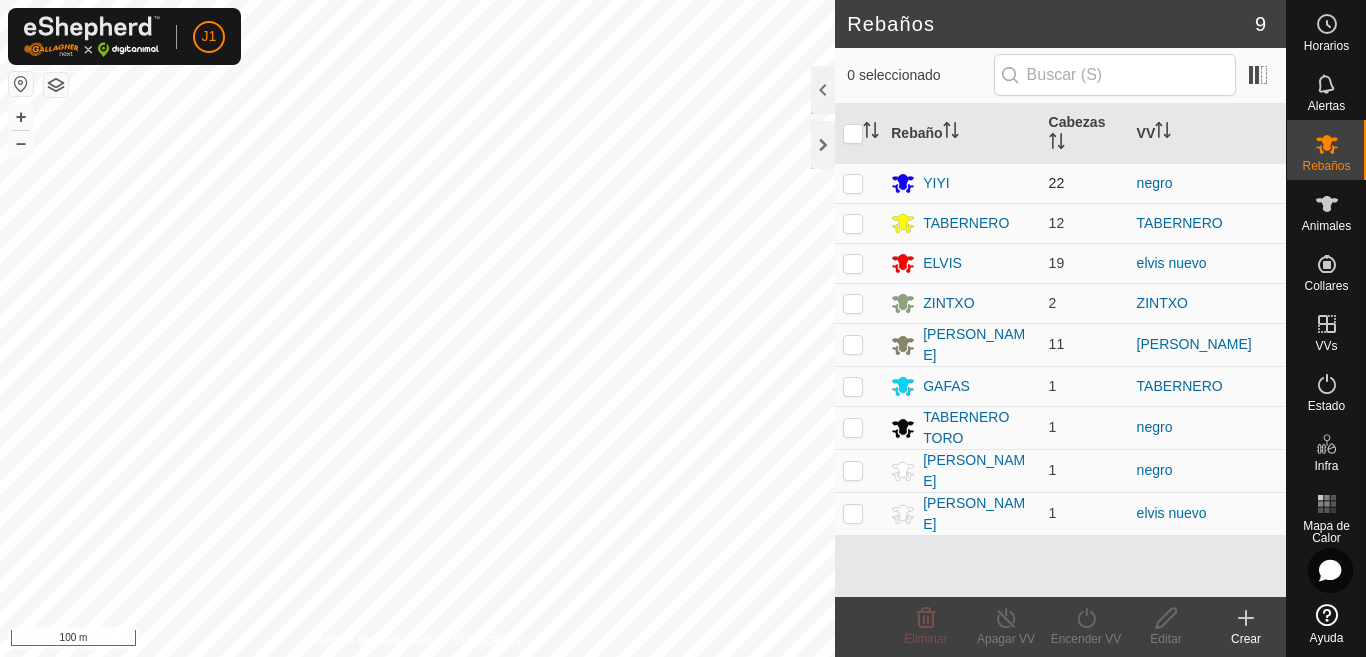 click at bounding box center (853, 183) 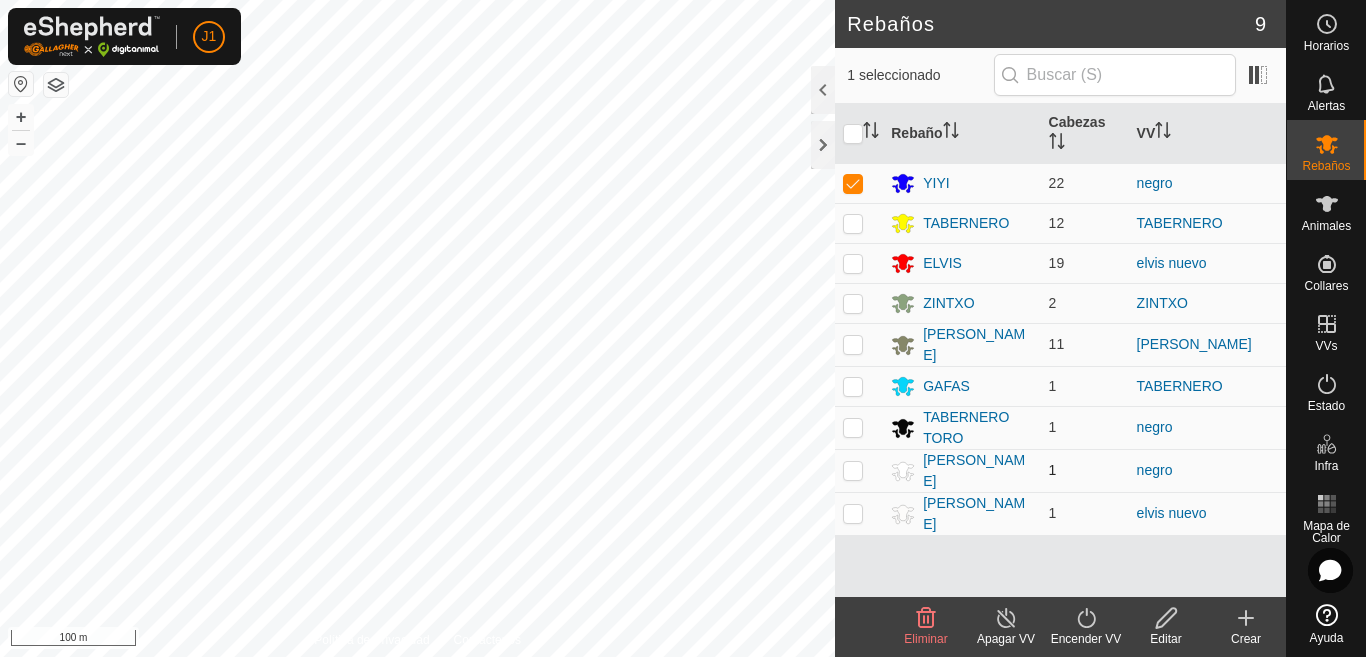 click at bounding box center (853, 470) 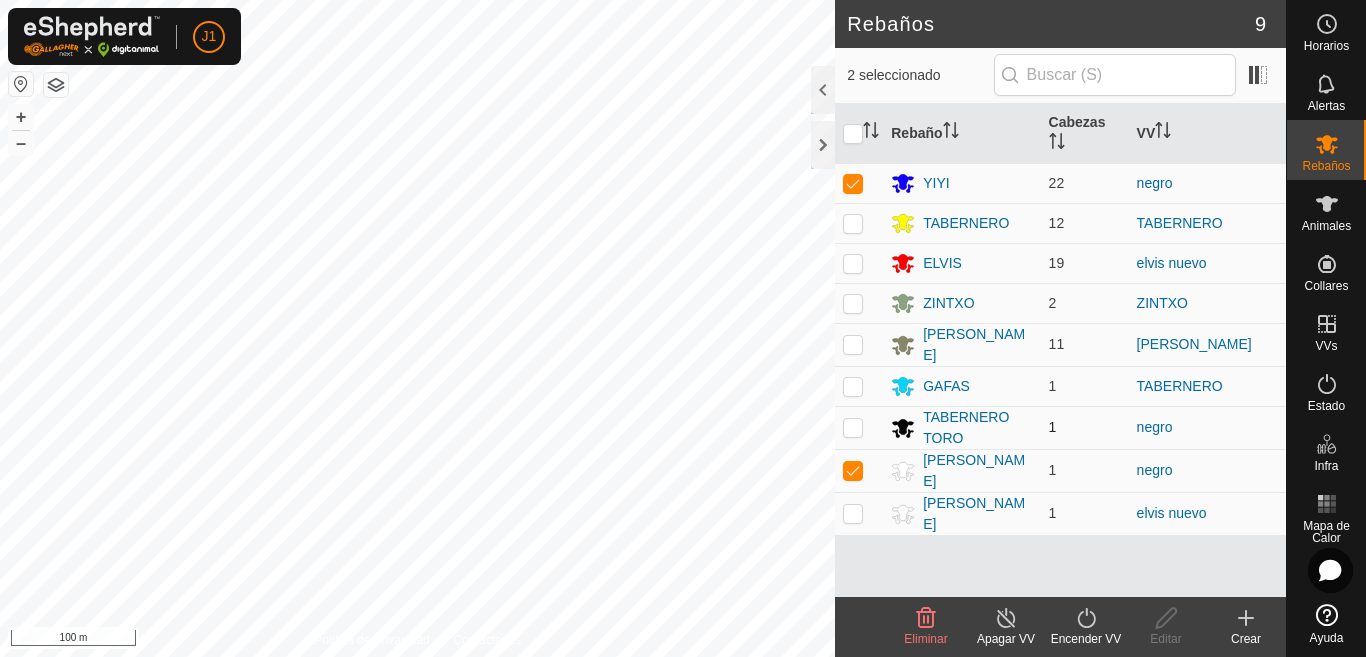 click at bounding box center [853, 427] 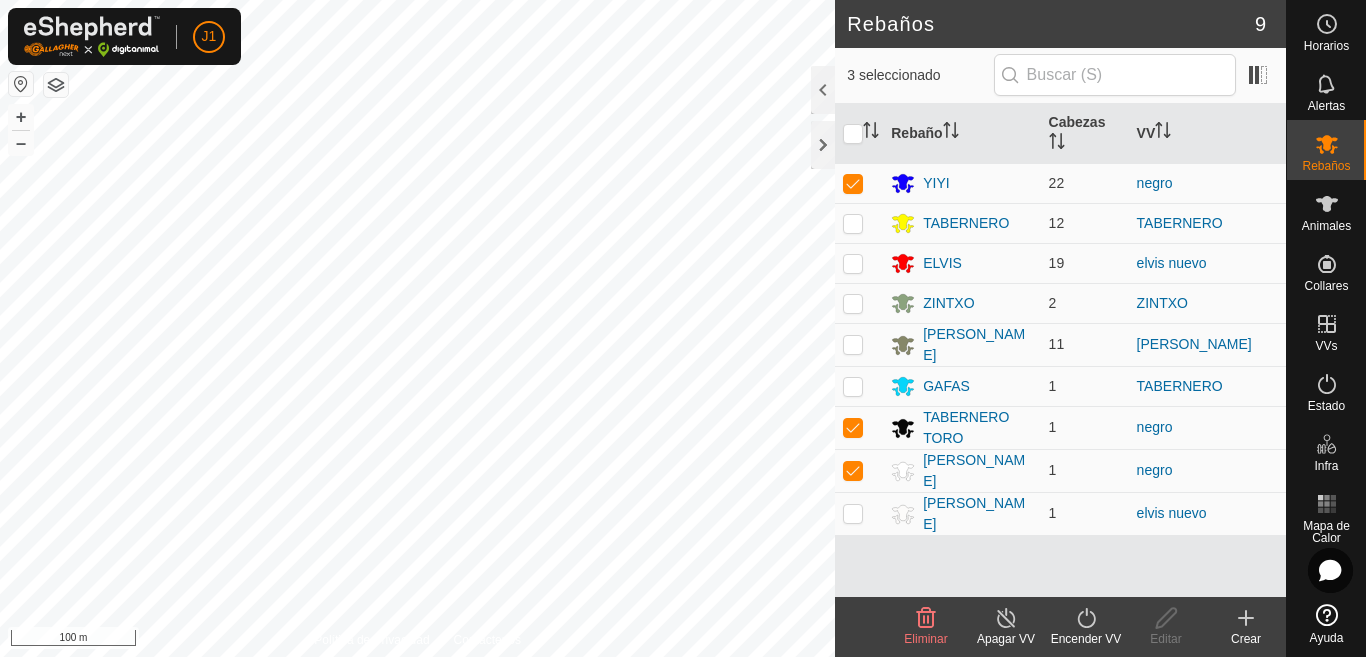 click on "Encender VV" 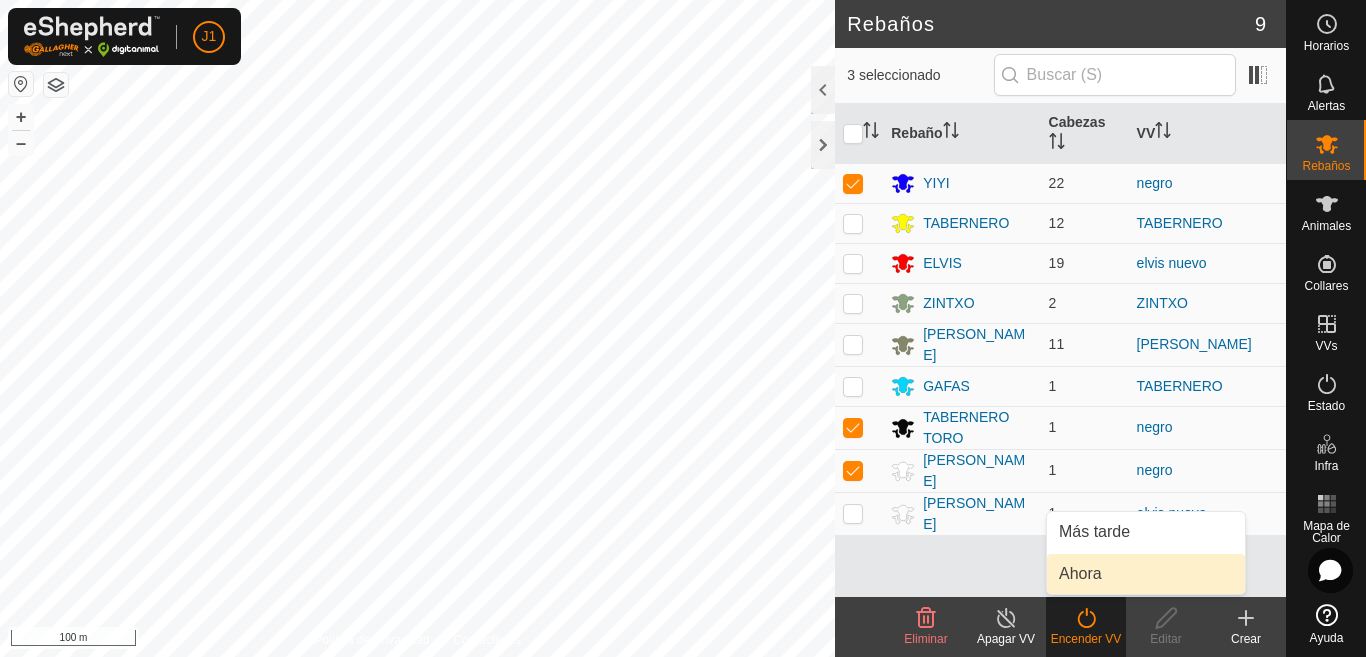 click on "Ahora" at bounding box center (1146, 574) 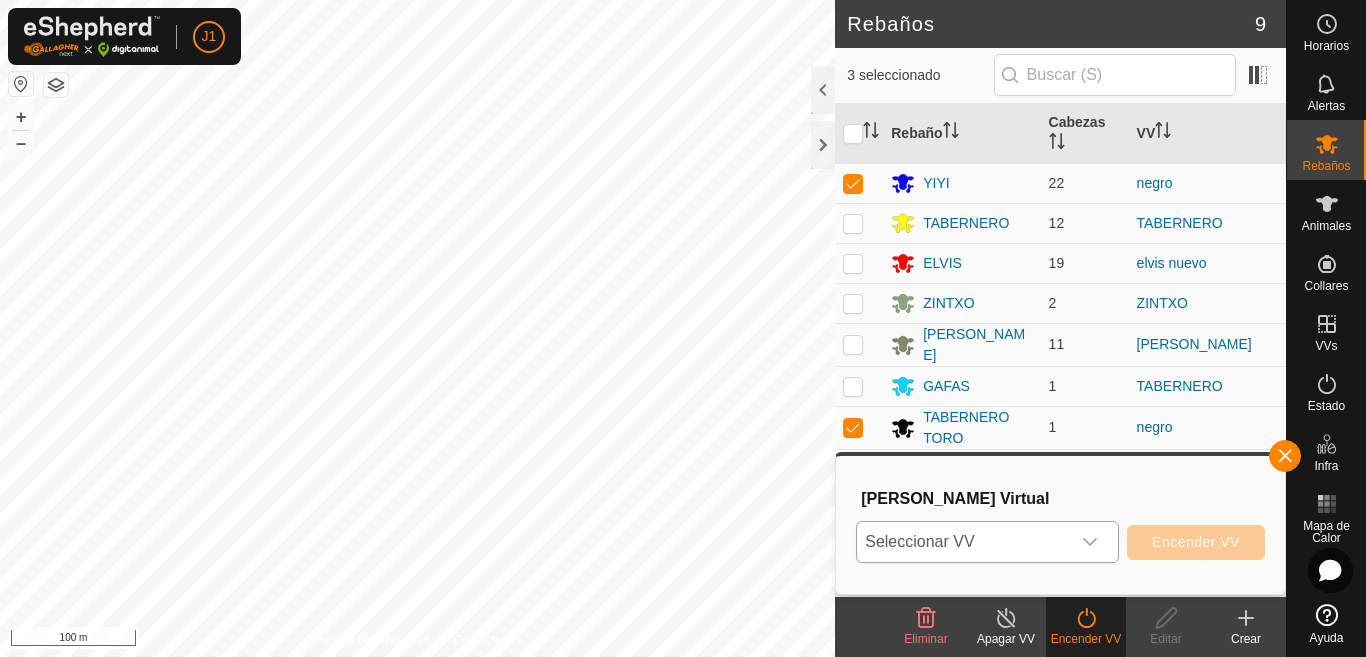 click 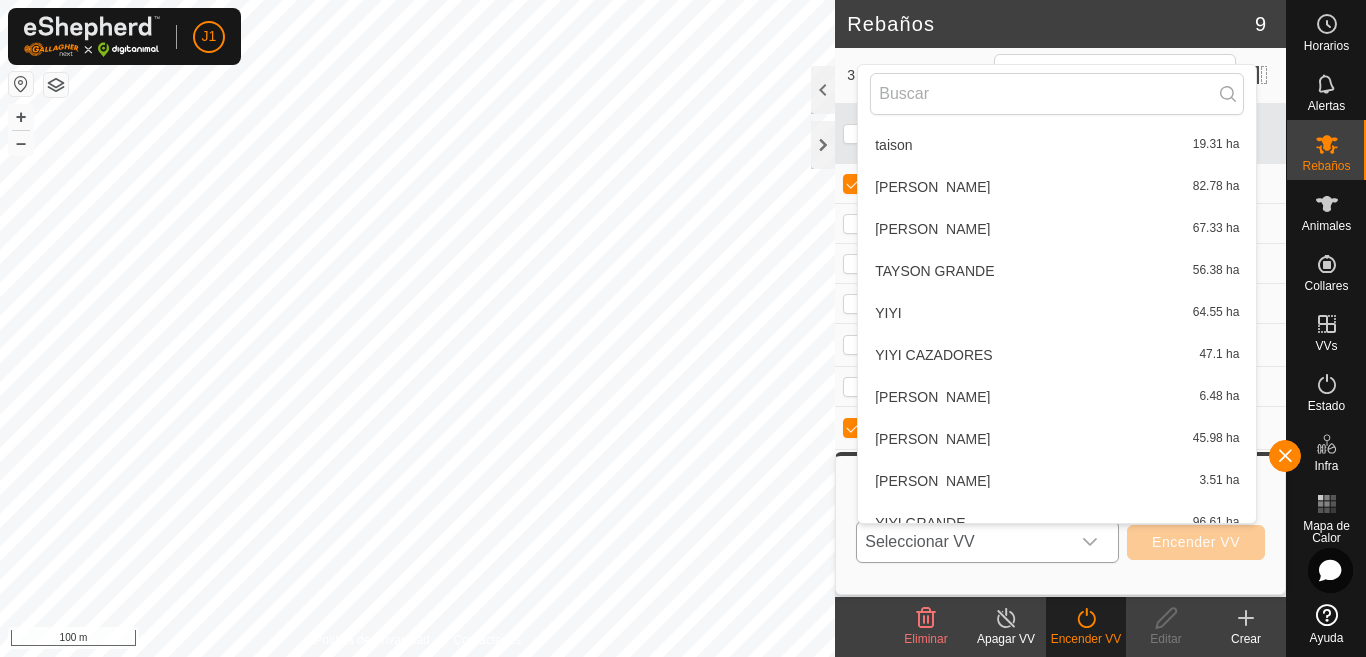 scroll, scrollTop: 610, scrollLeft: 0, axis: vertical 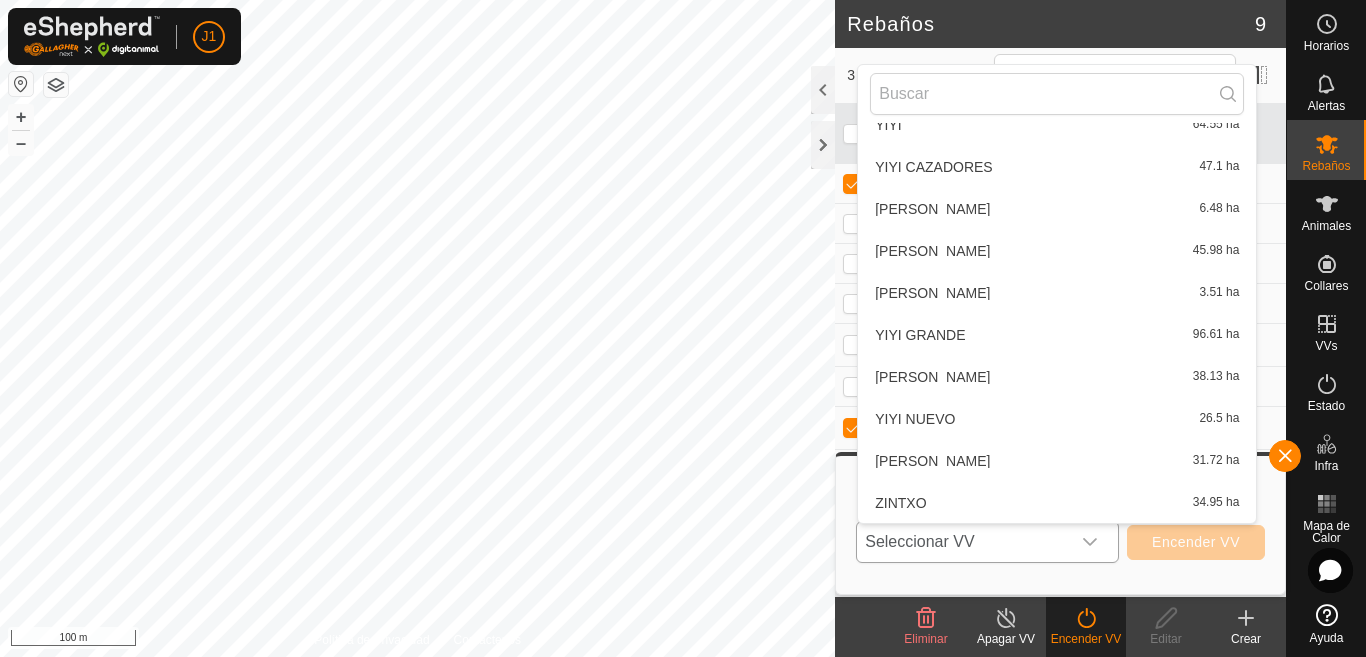 click on "YIYI CORRALESS  45.98 ha" at bounding box center [1057, 251] 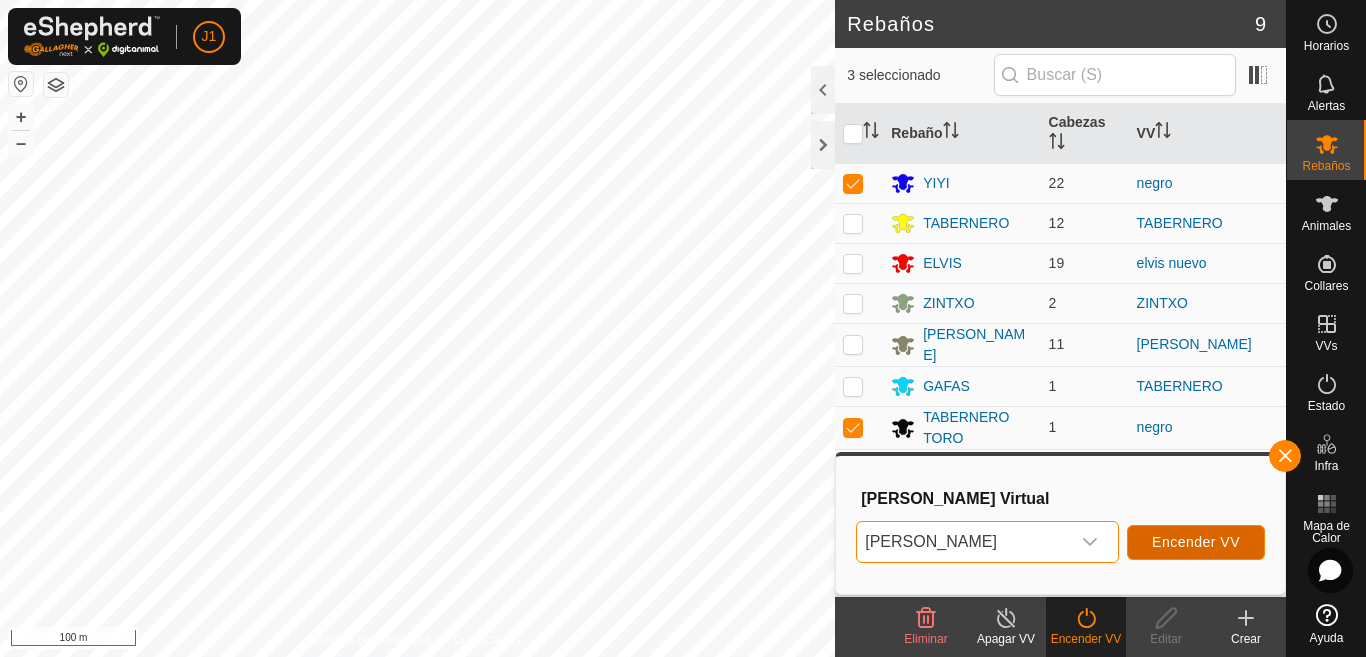 click on "Encender VV" at bounding box center (1196, 542) 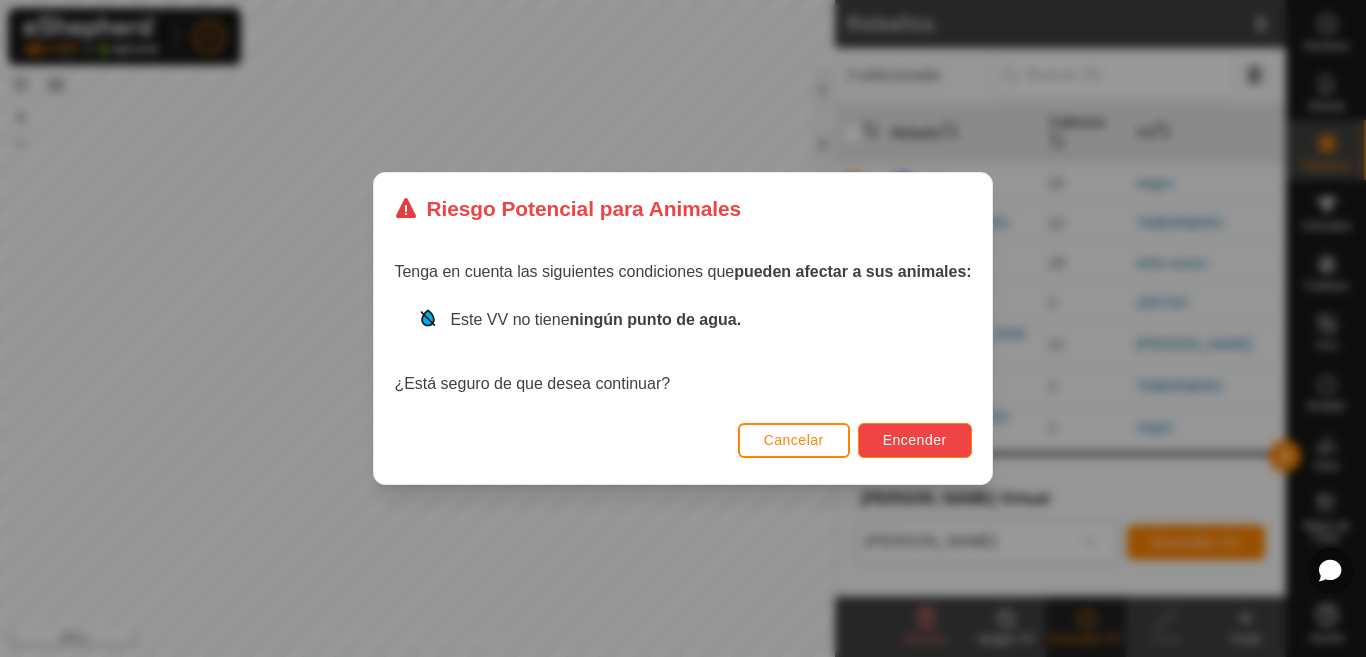 click on "Encender" at bounding box center [915, 440] 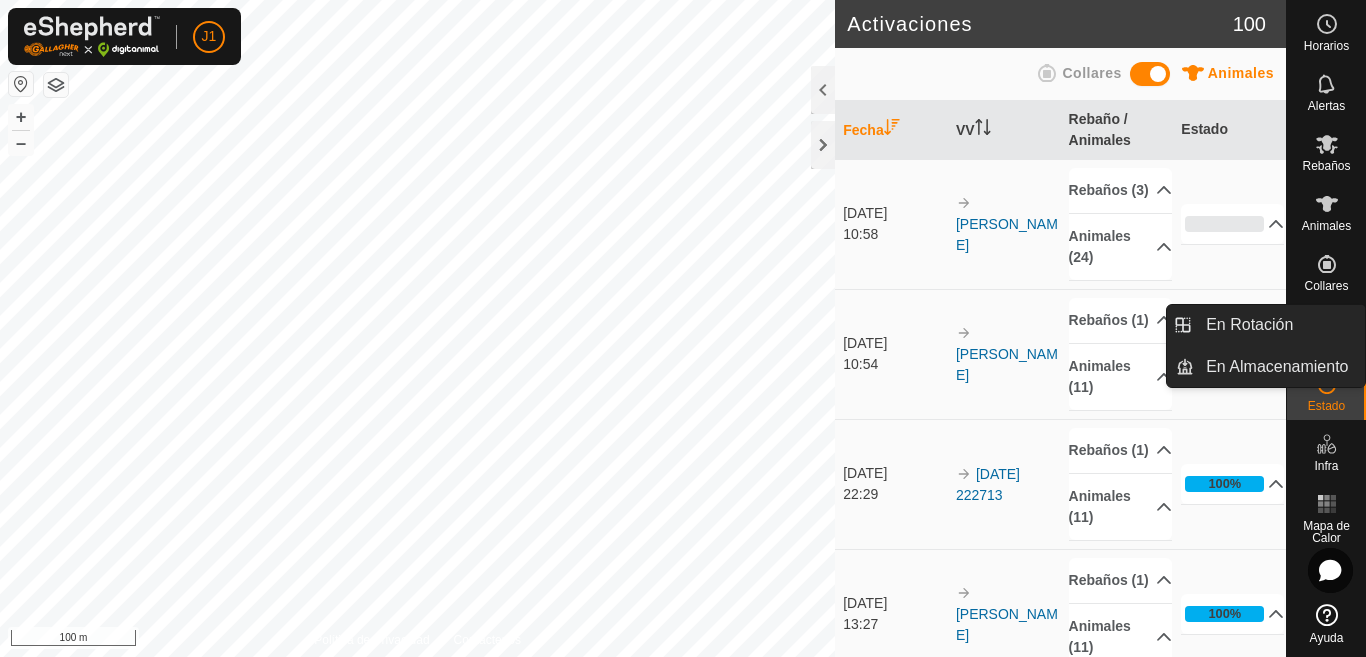 click 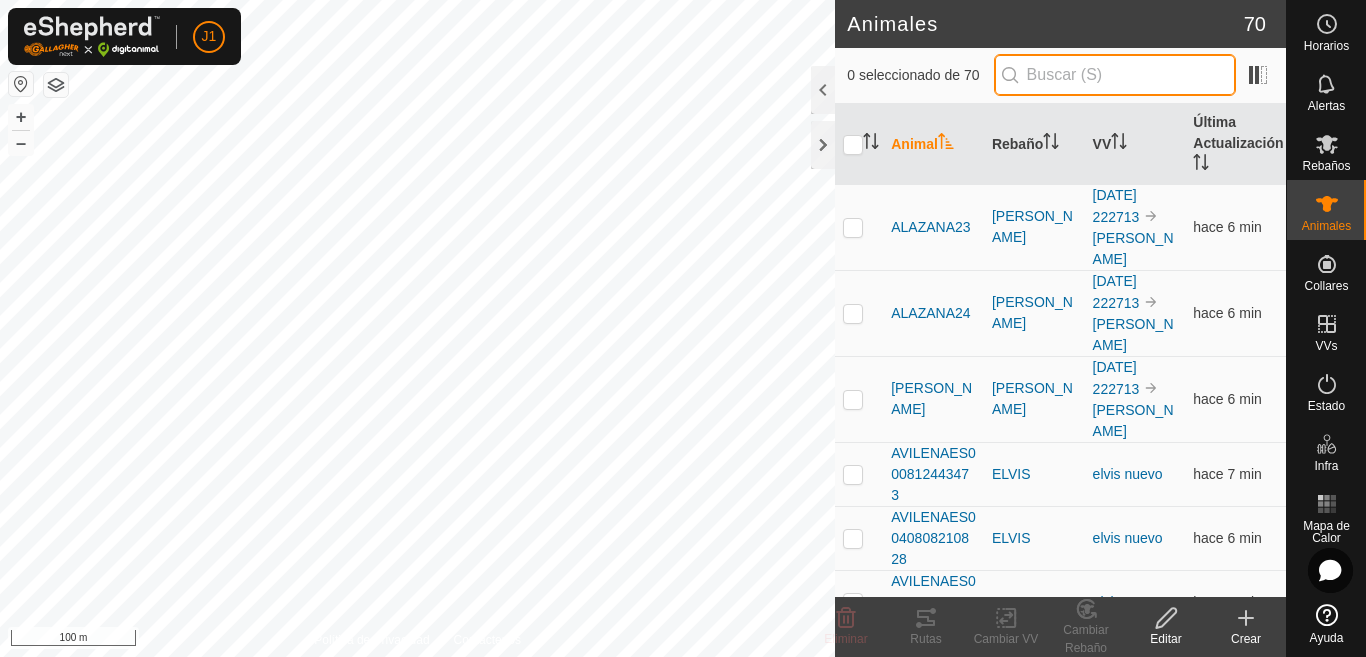 click at bounding box center (1115, 75) 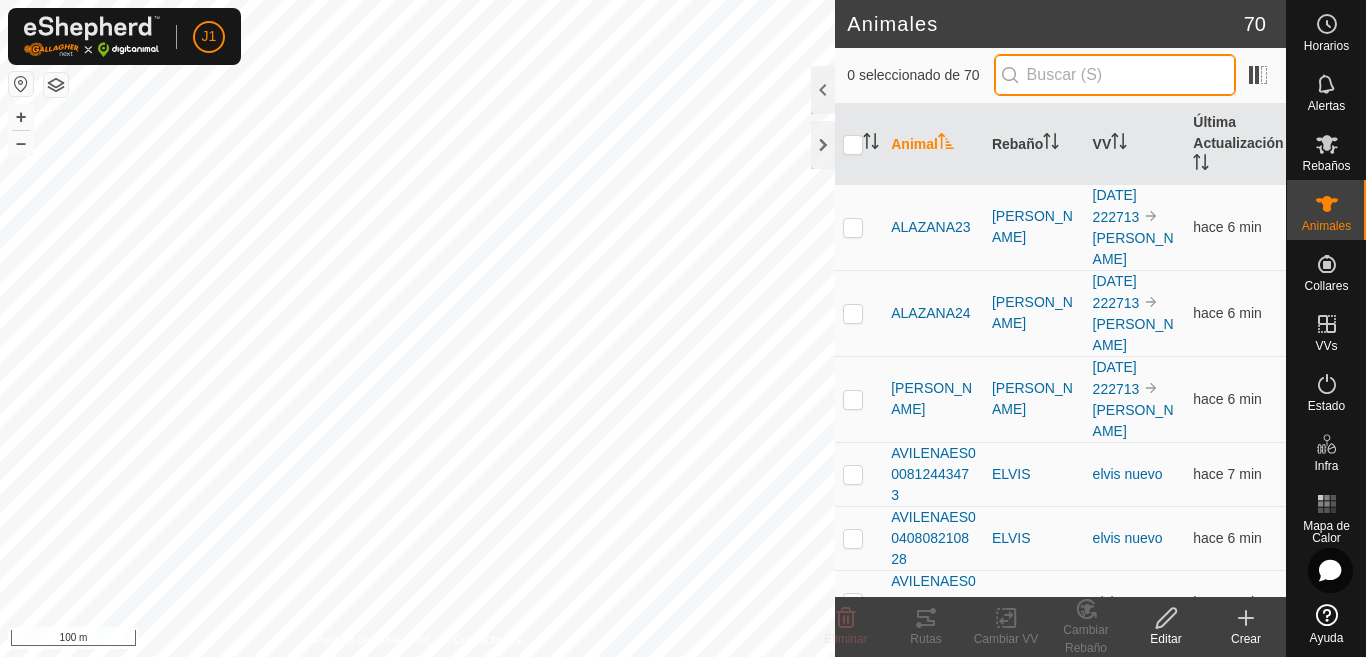click at bounding box center [1115, 75] 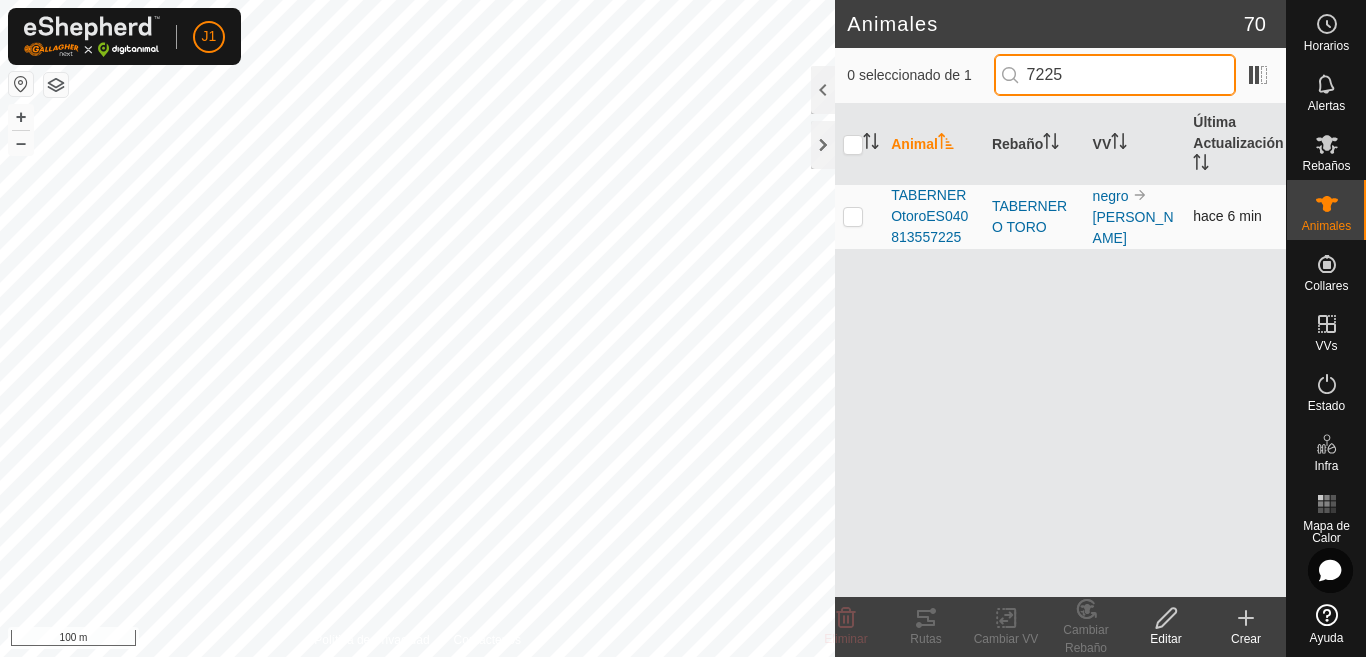 type on "7225" 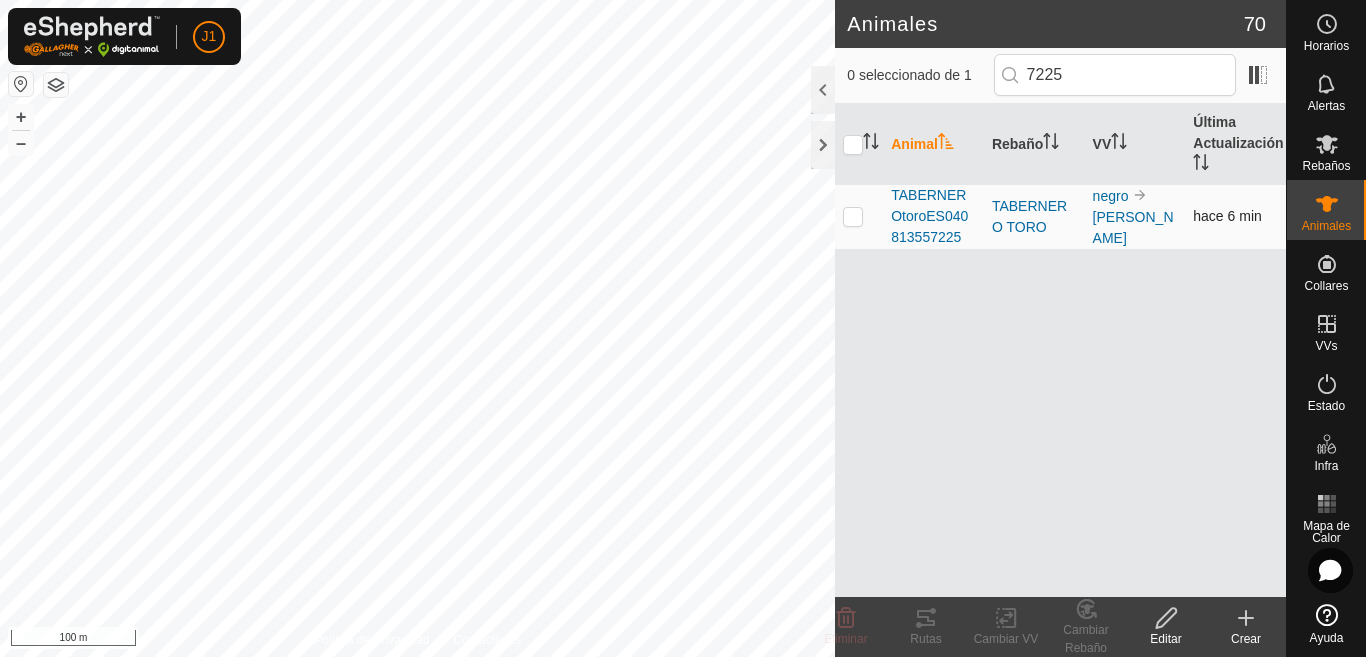 click at bounding box center [853, 216] 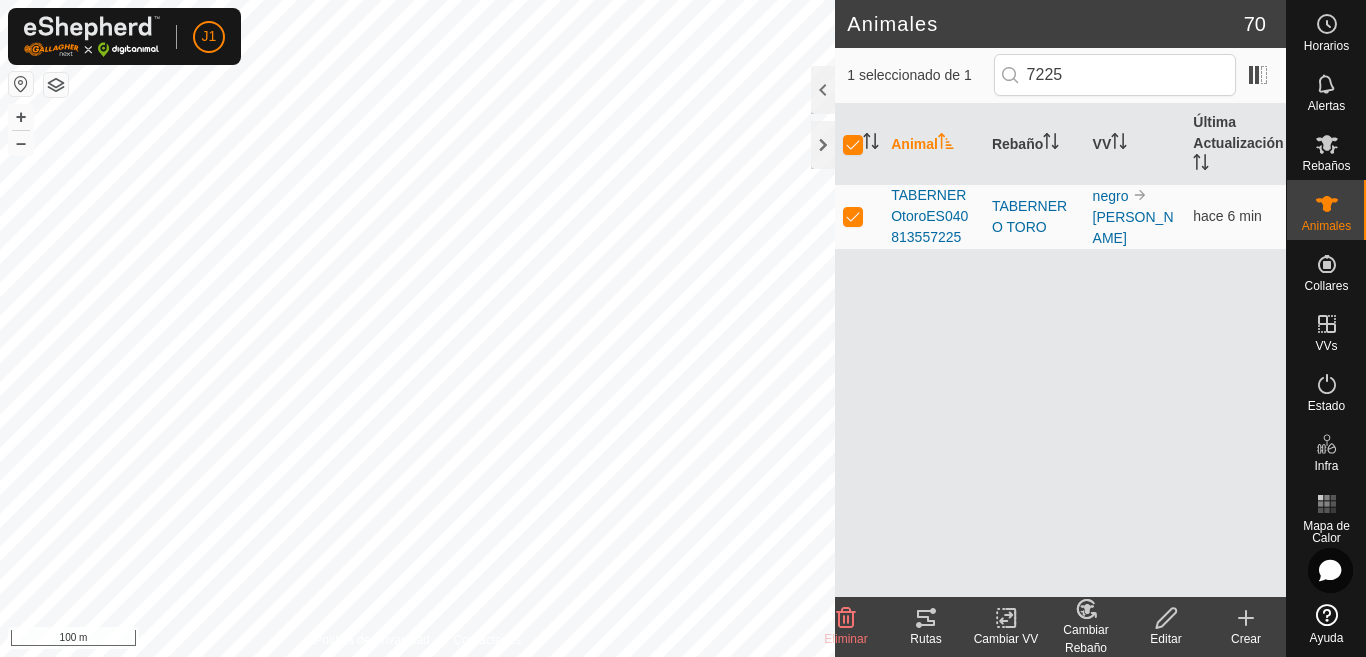 click 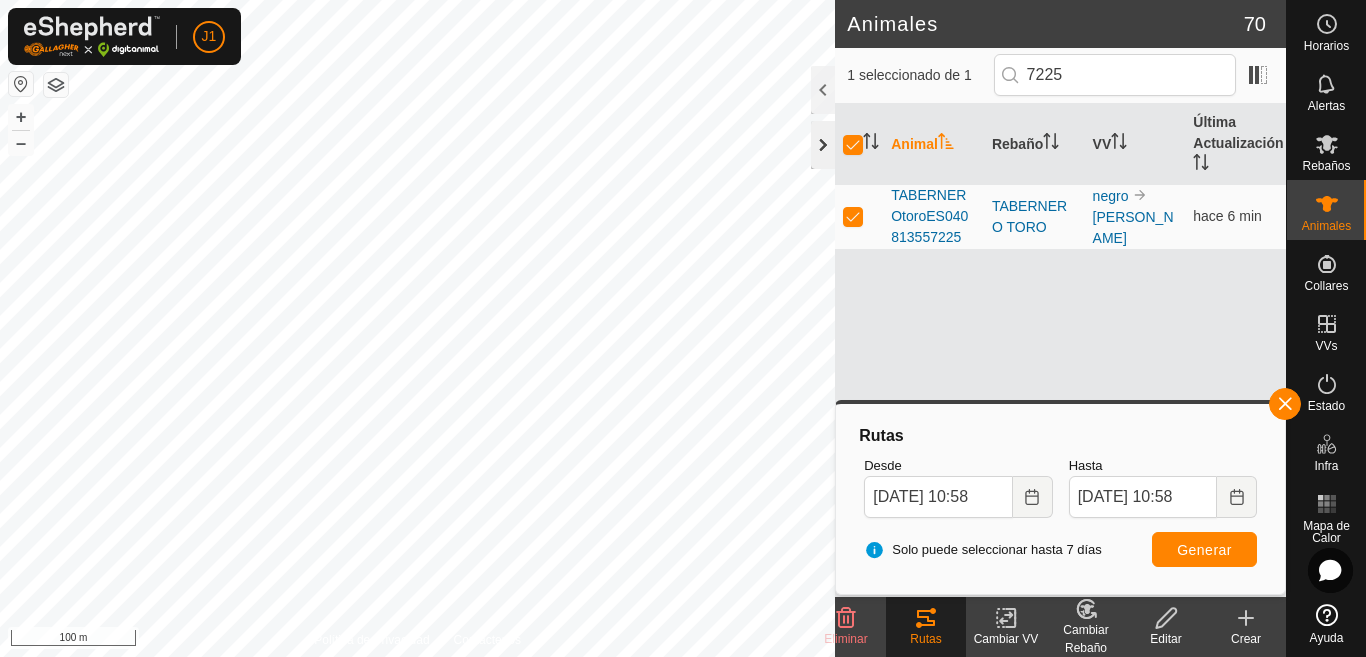 click 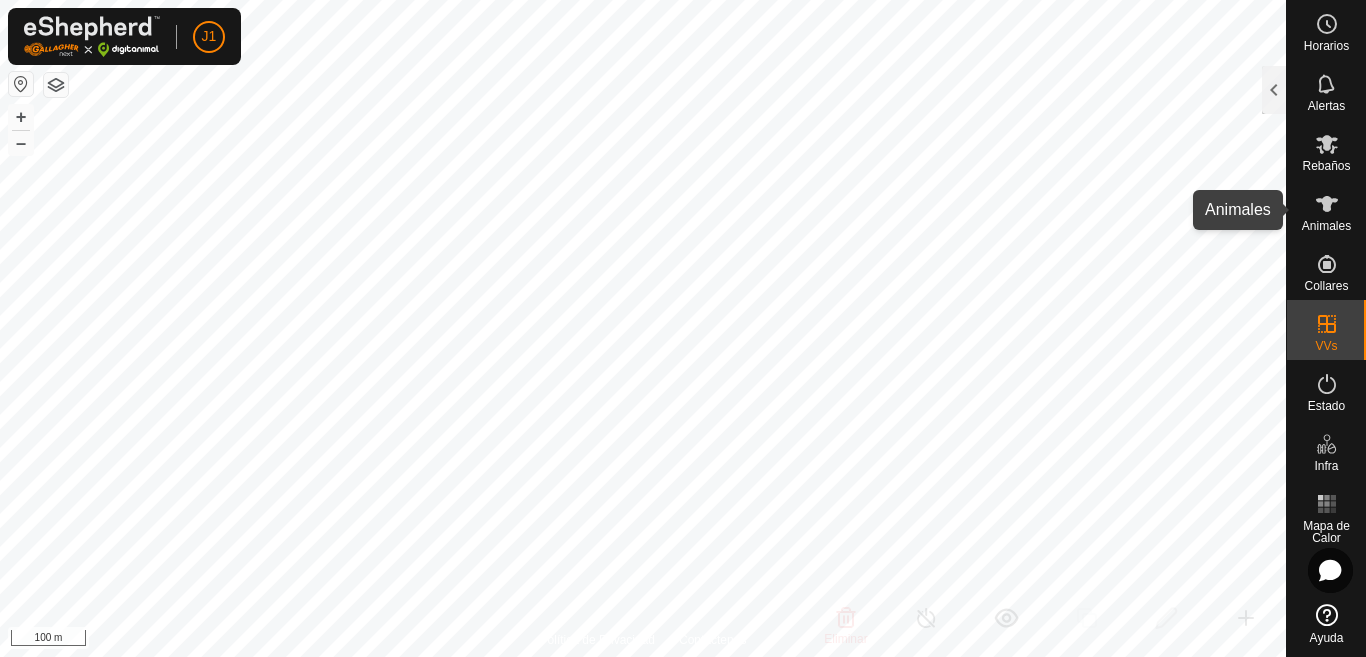 click at bounding box center [1327, 204] 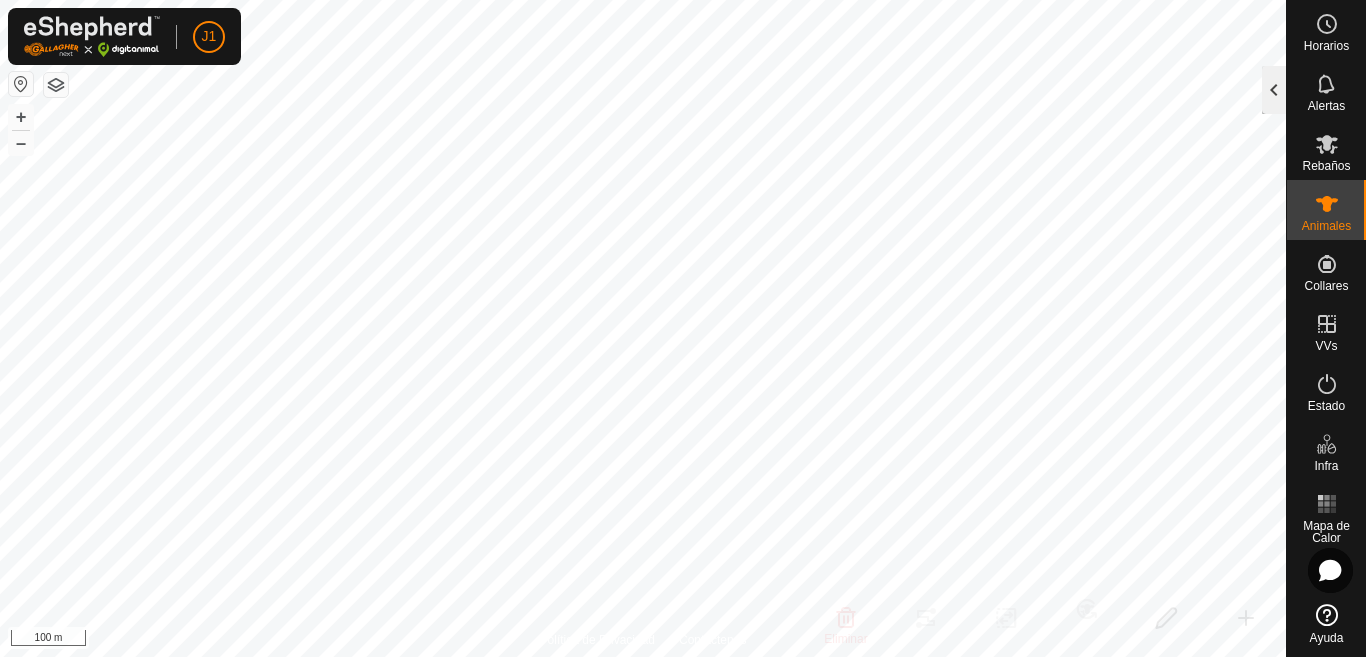 click 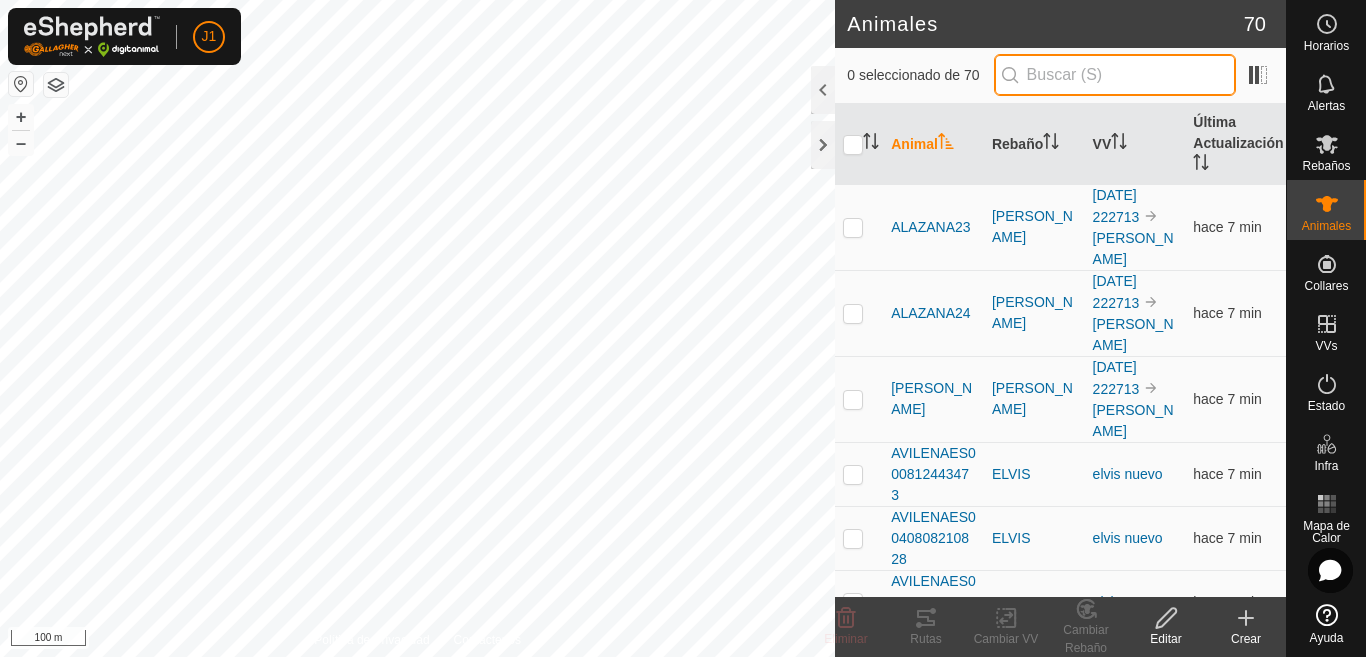 click at bounding box center [1115, 75] 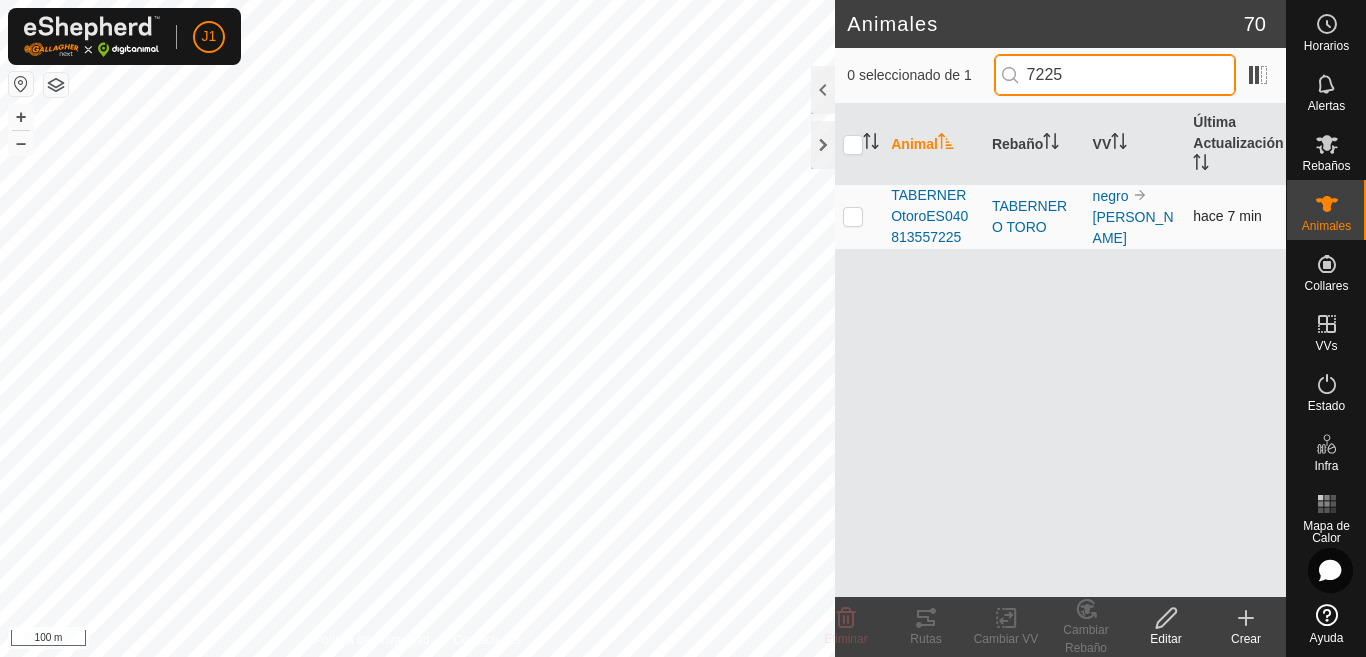 type on "7225" 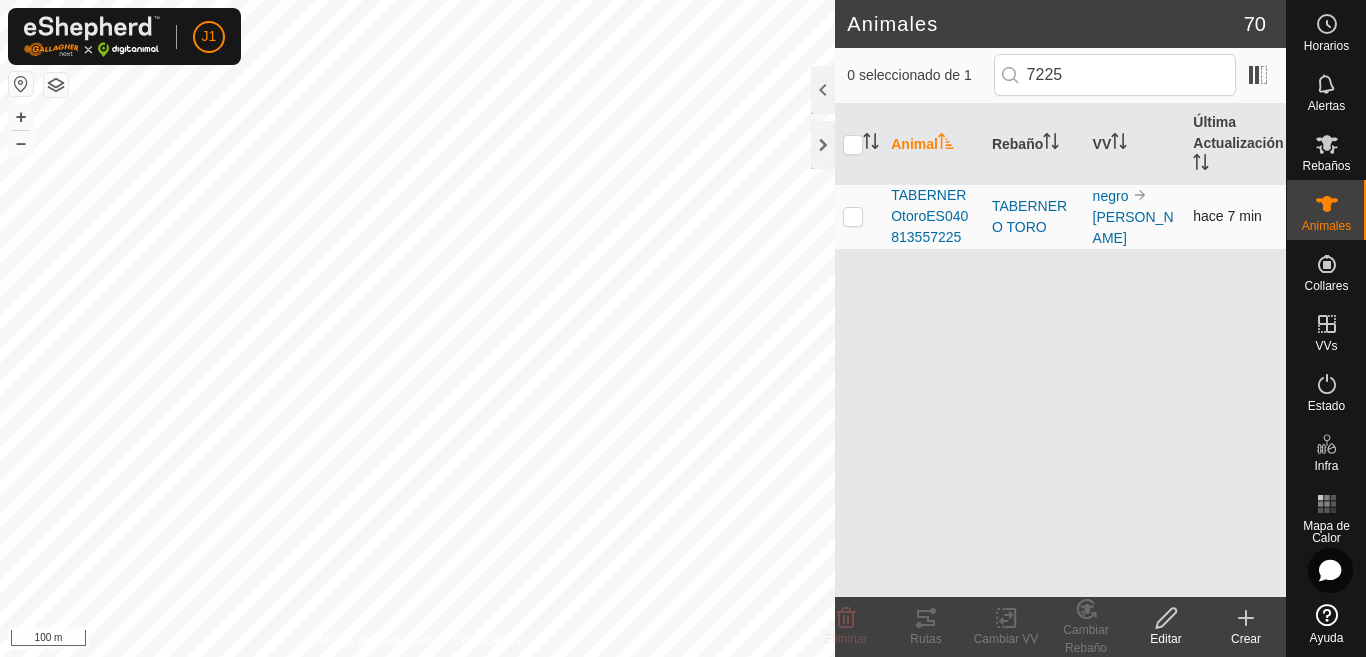 click at bounding box center (853, 216) 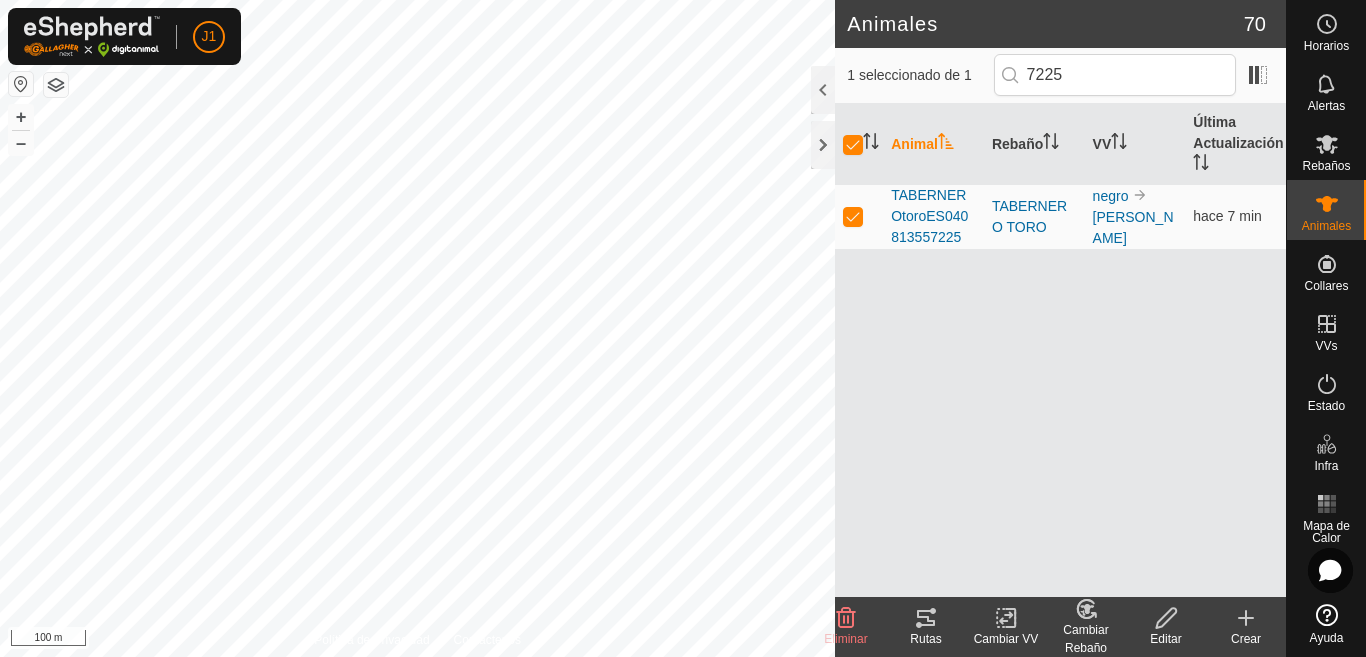 click on "Rutas" 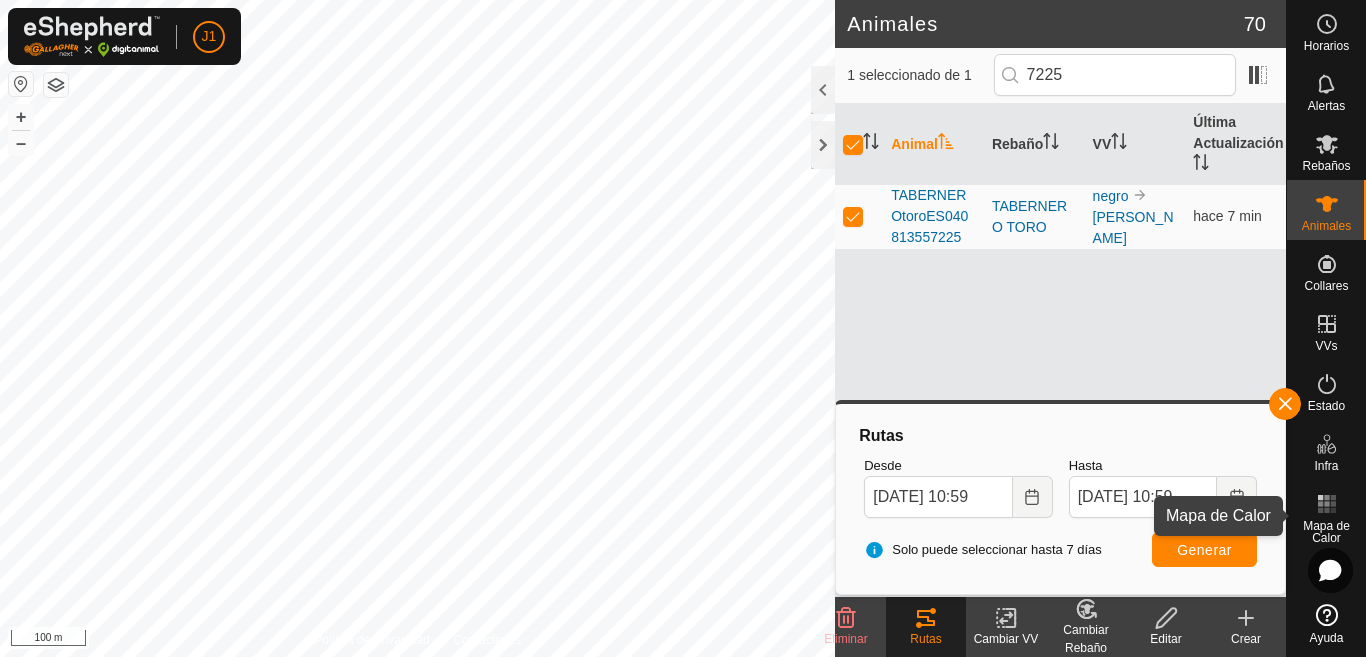click 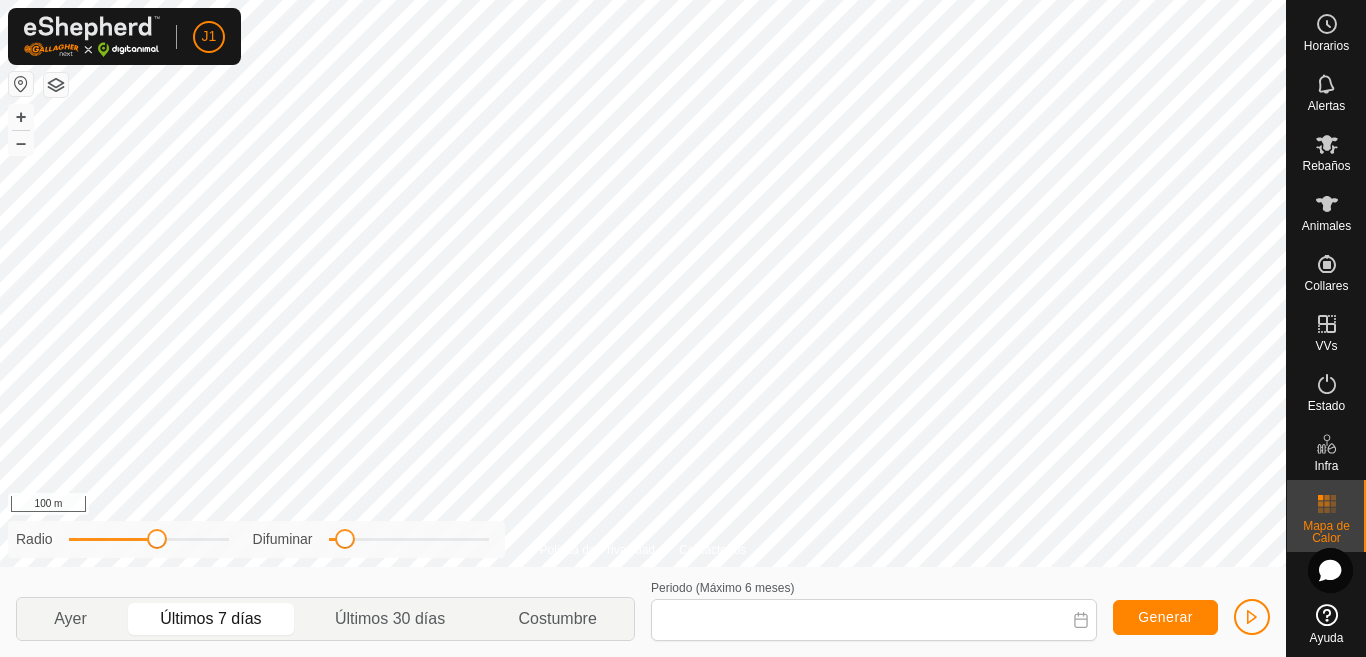 type on "[DATE] - [DATE]" 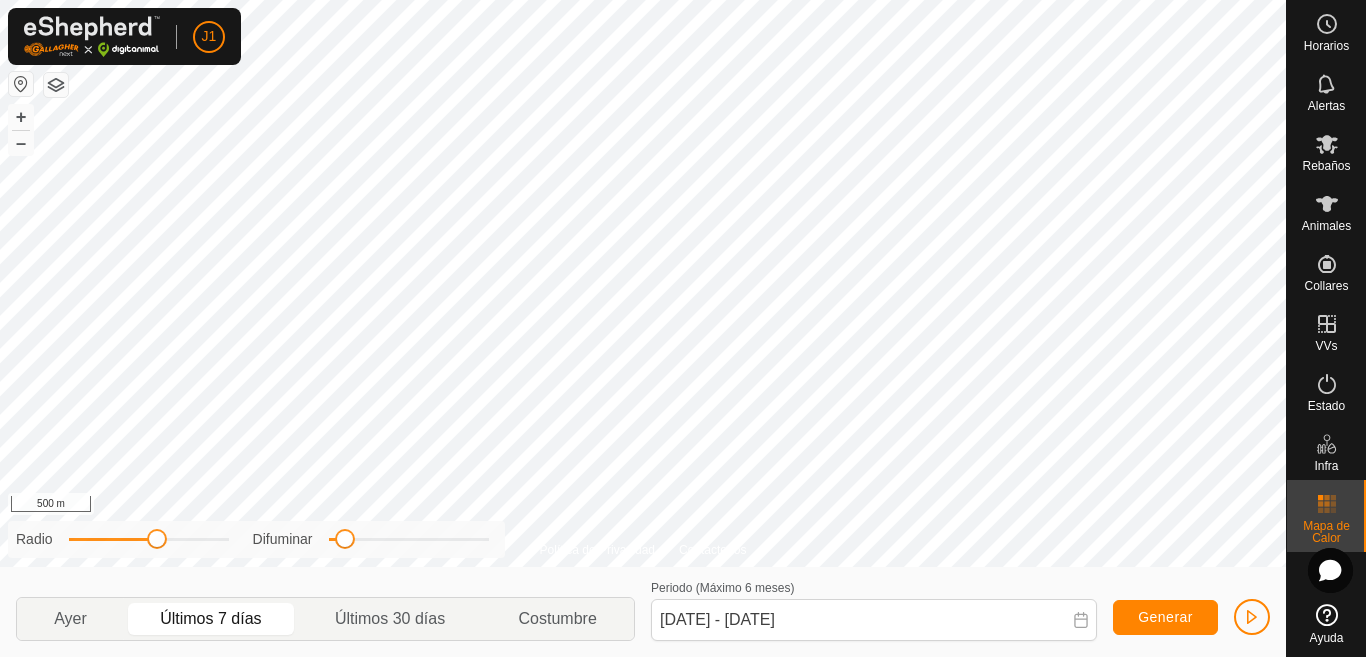 scroll, scrollTop: 0, scrollLeft: 0, axis: both 